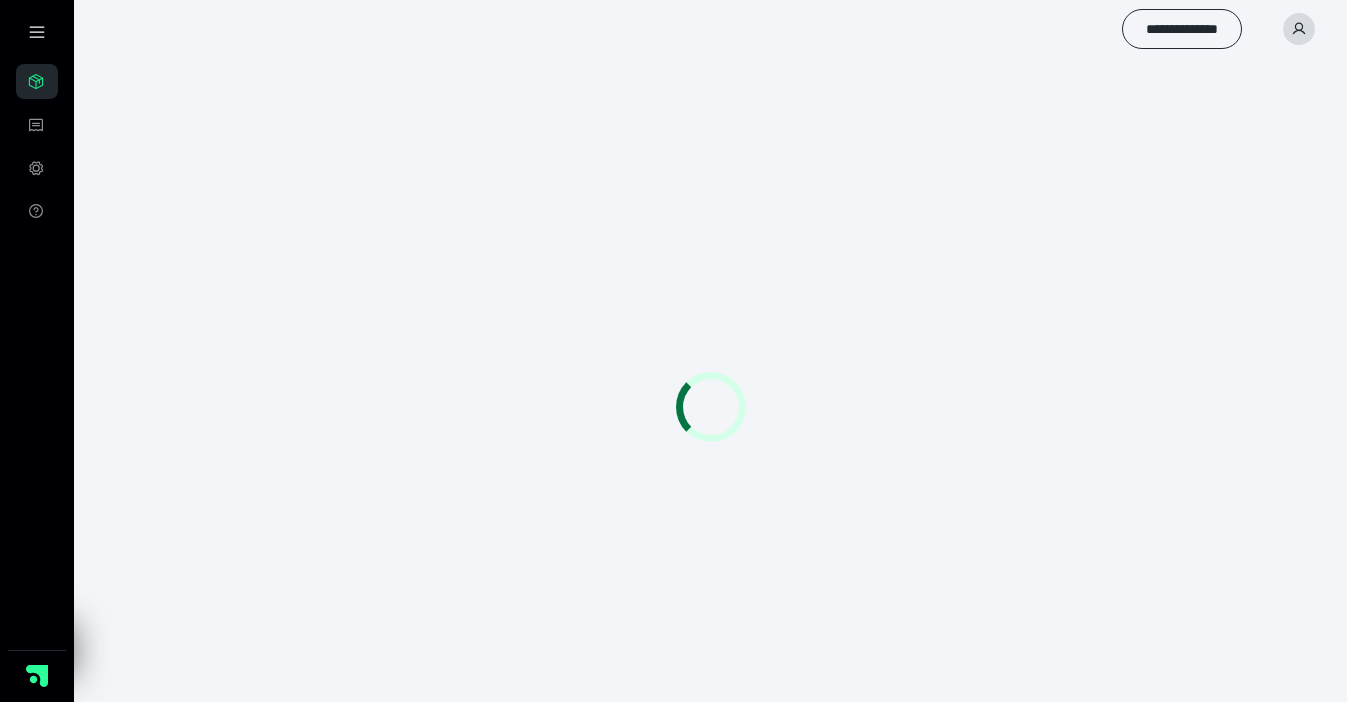 scroll, scrollTop: 0, scrollLeft: 0, axis: both 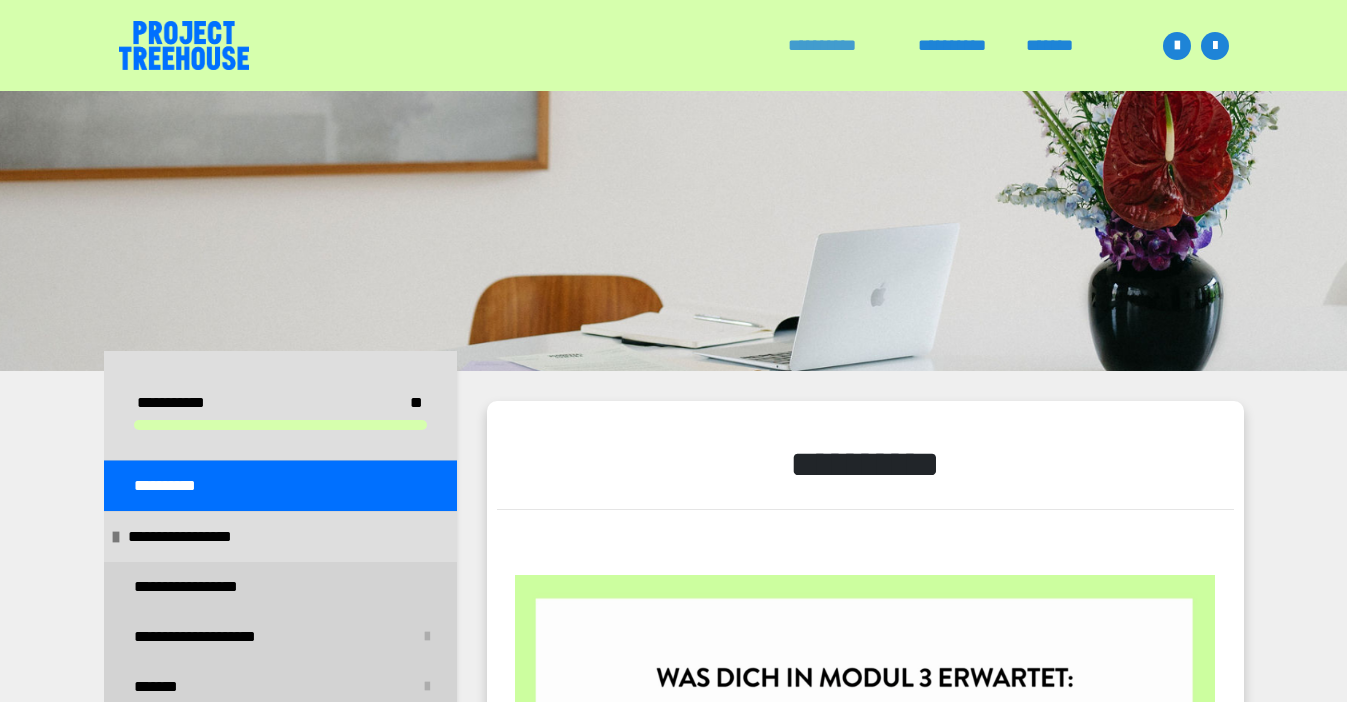 click on "**********" at bounding box center [833, 45] 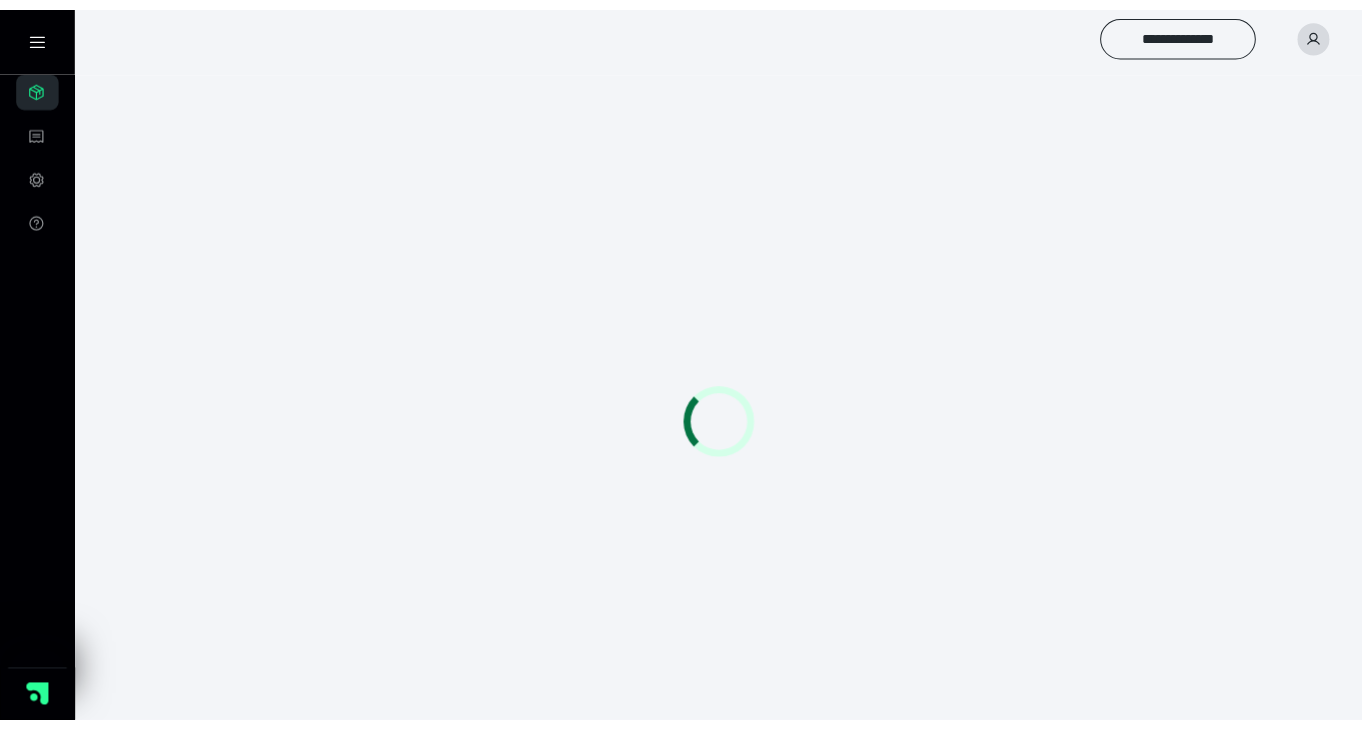 scroll, scrollTop: 0, scrollLeft: 0, axis: both 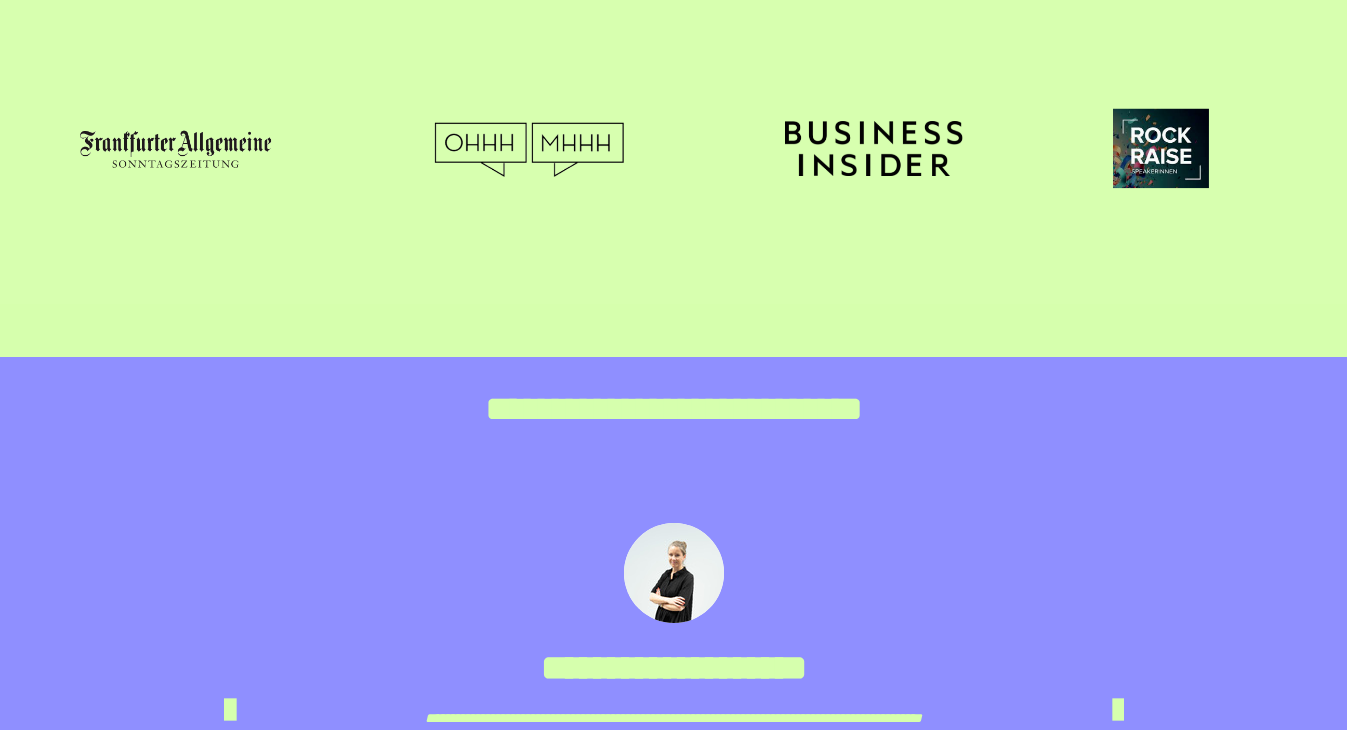 click at bounding box center (673, 333) 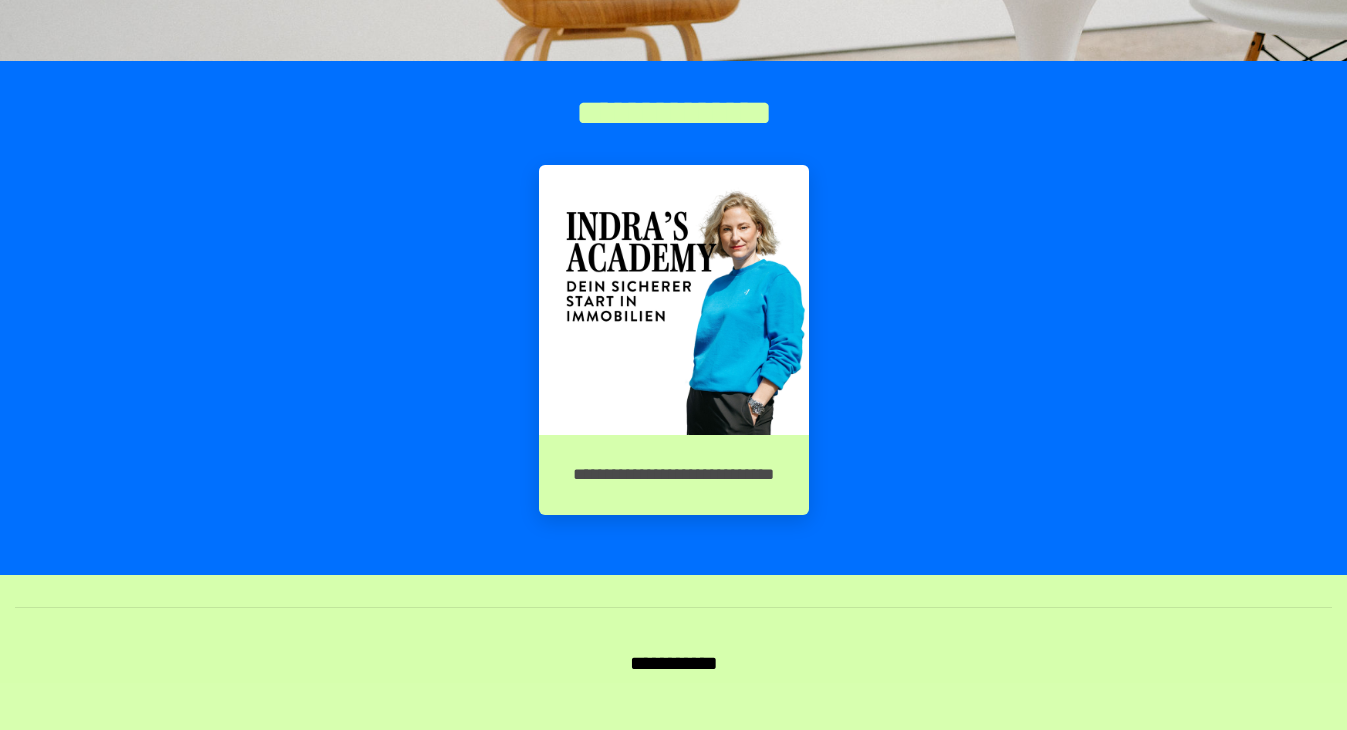 scroll, scrollTop: 0, scrollLeft: 0, axis: both 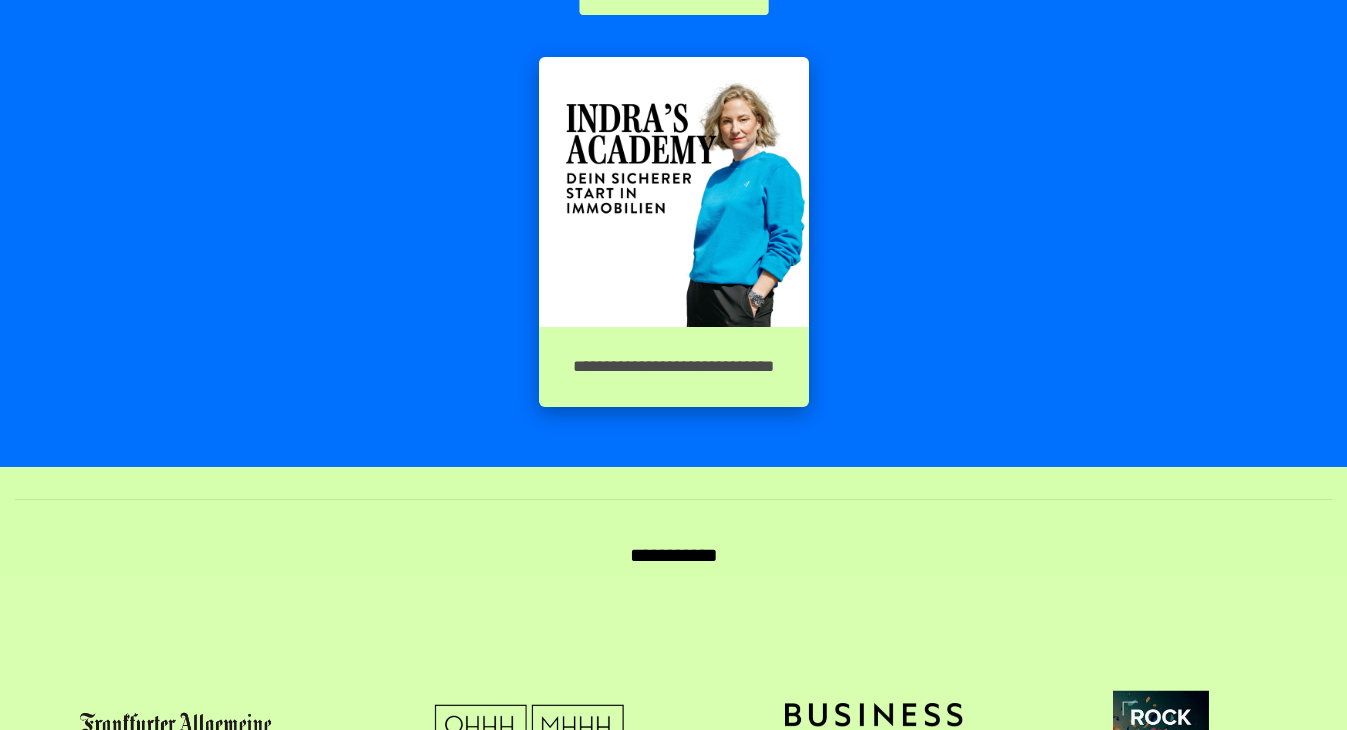 click at bounding box center [674, 192] 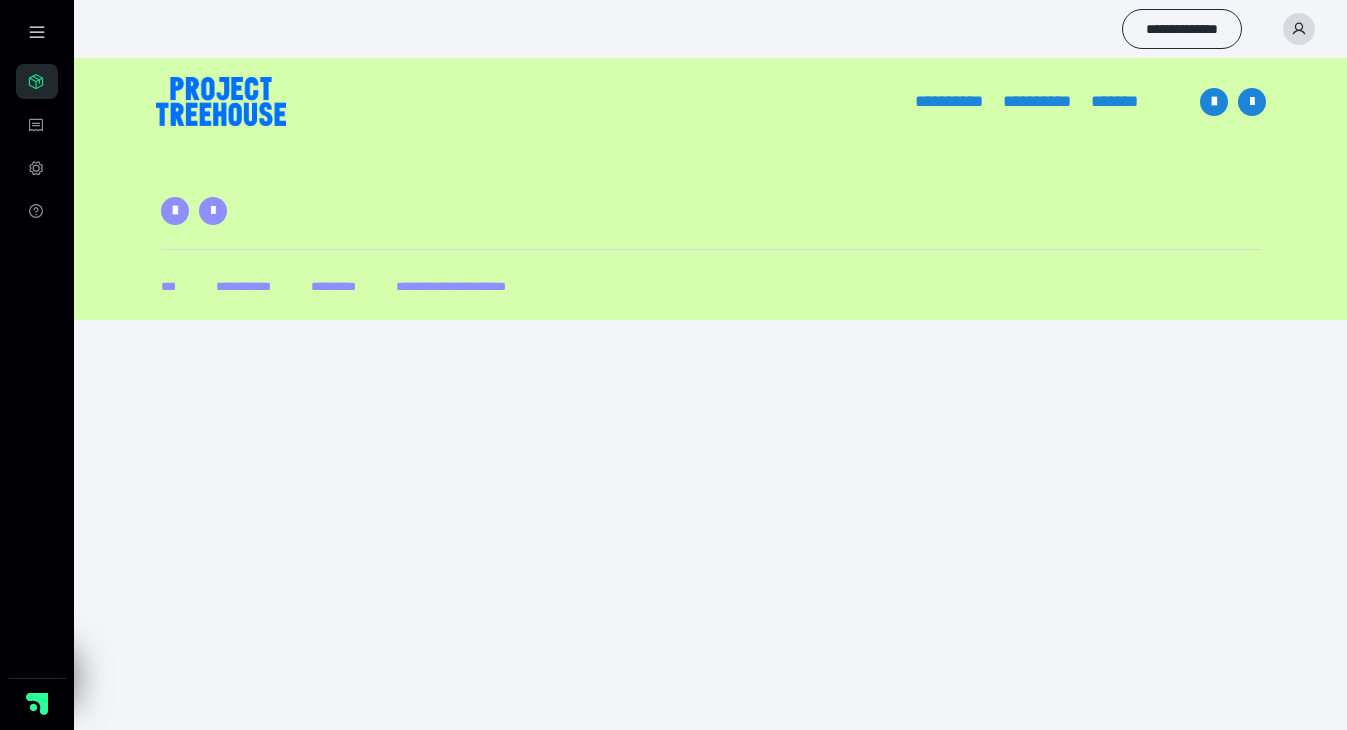 scroll, scrollTop: 0, scrollLeft: 0, axis: both 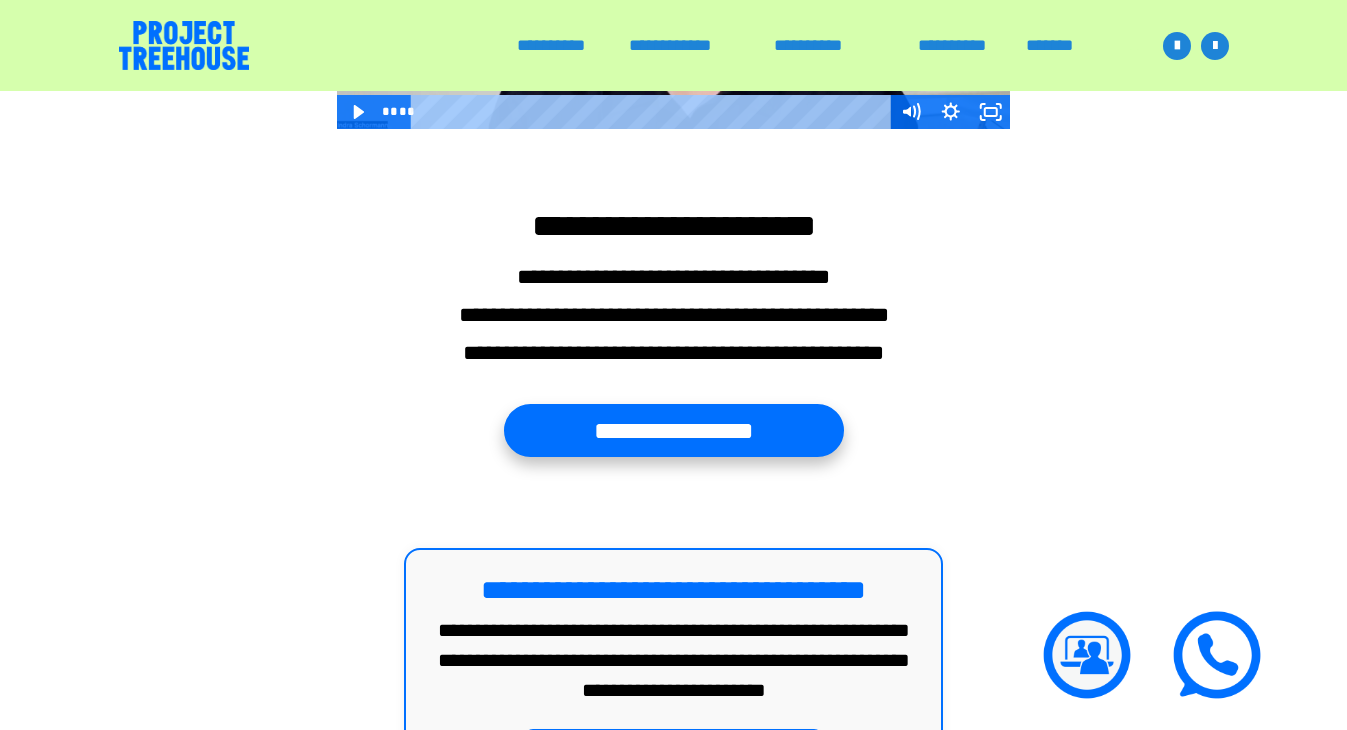 click on "**********" at bounding box center [674, 430] 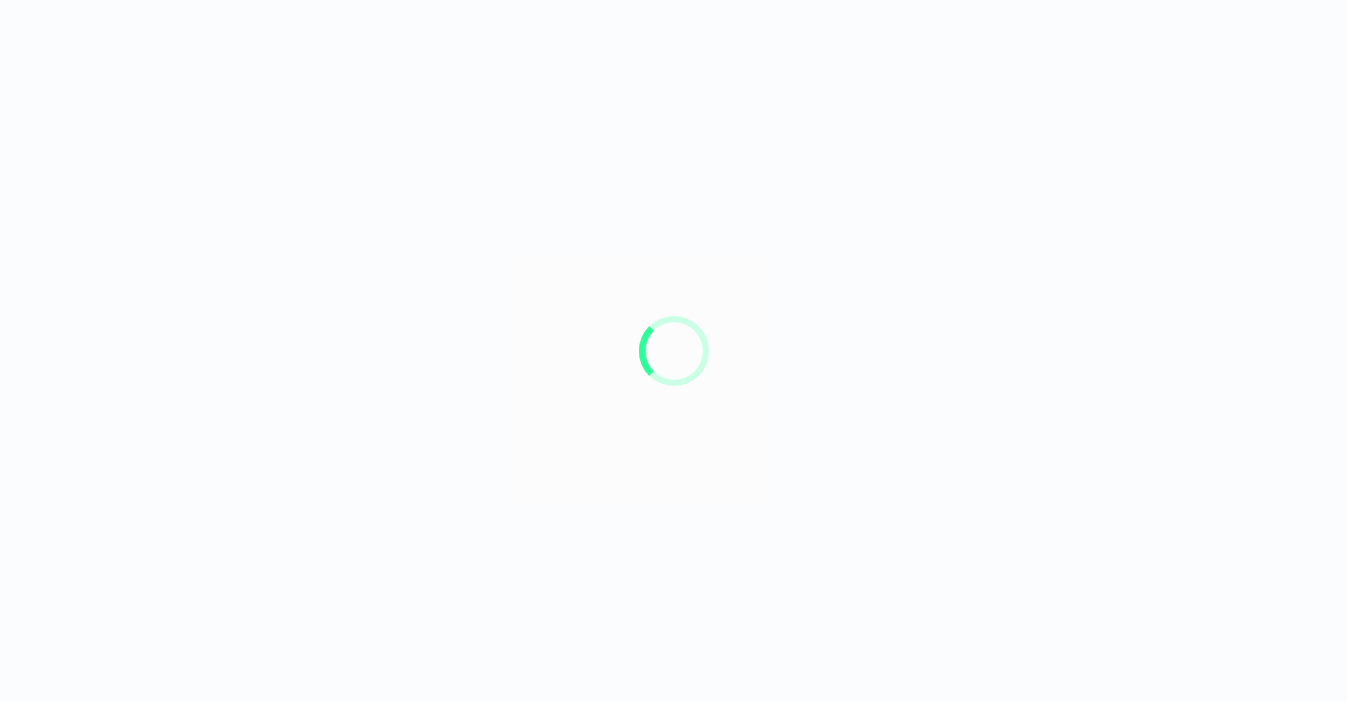 scroll, scrollTop: 0, scrollLeft: 0, axis: both 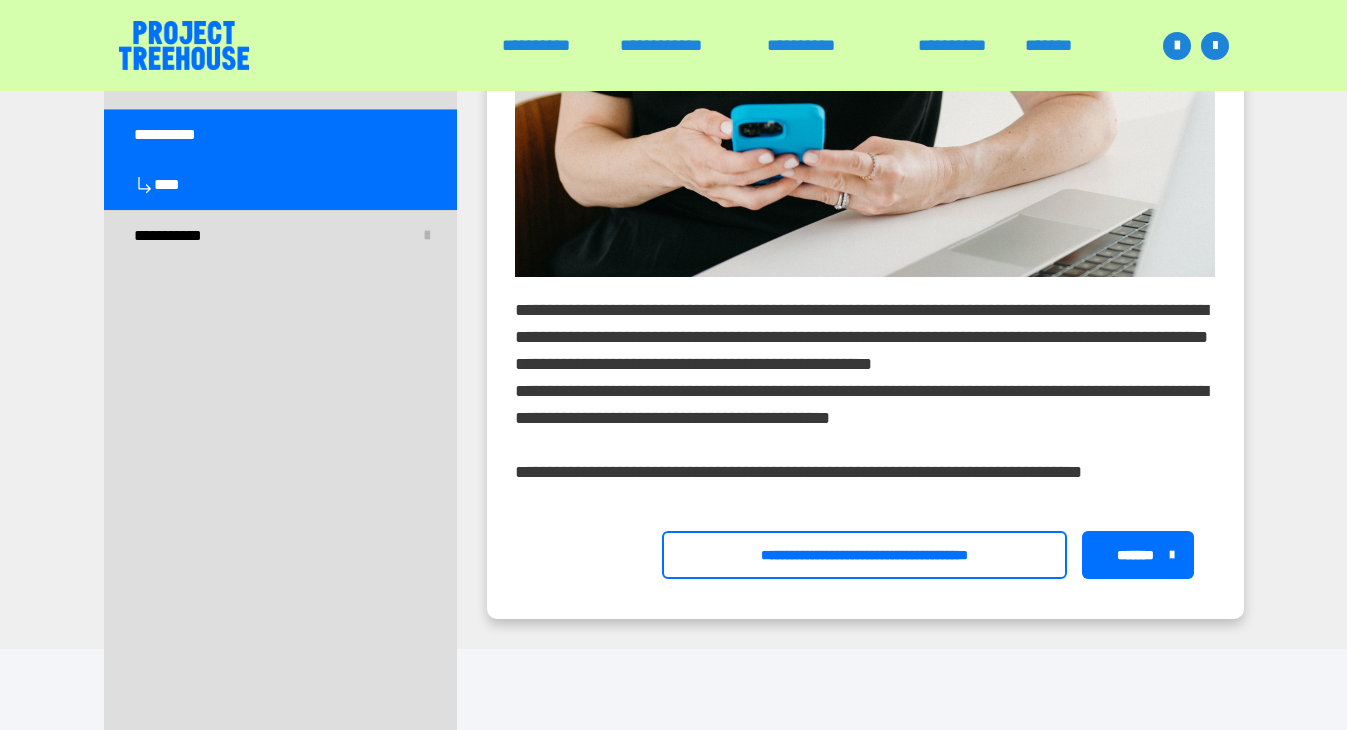 click on "**********" at bounding box center (864, 555) 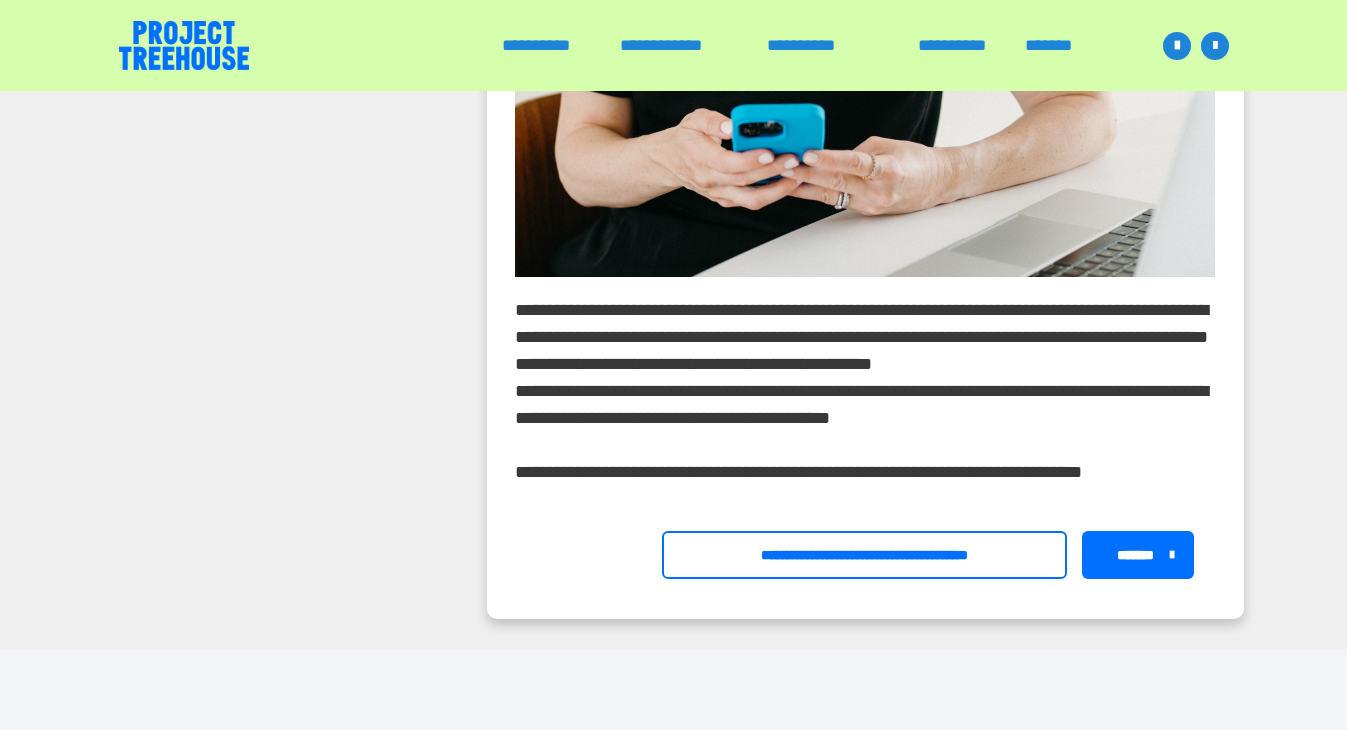 scroll, scrollTop: 0, scrollLeft: 0, axis: both 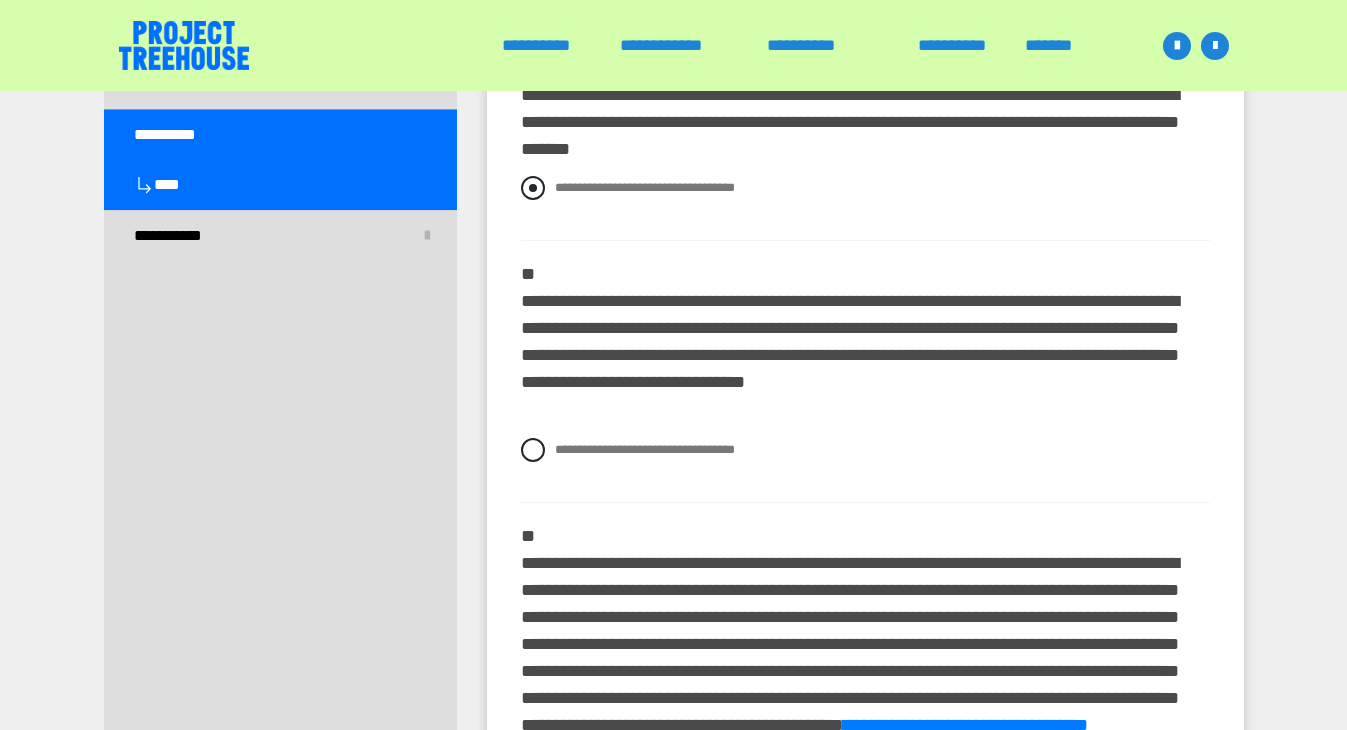 click at bounding box center [533, 188] 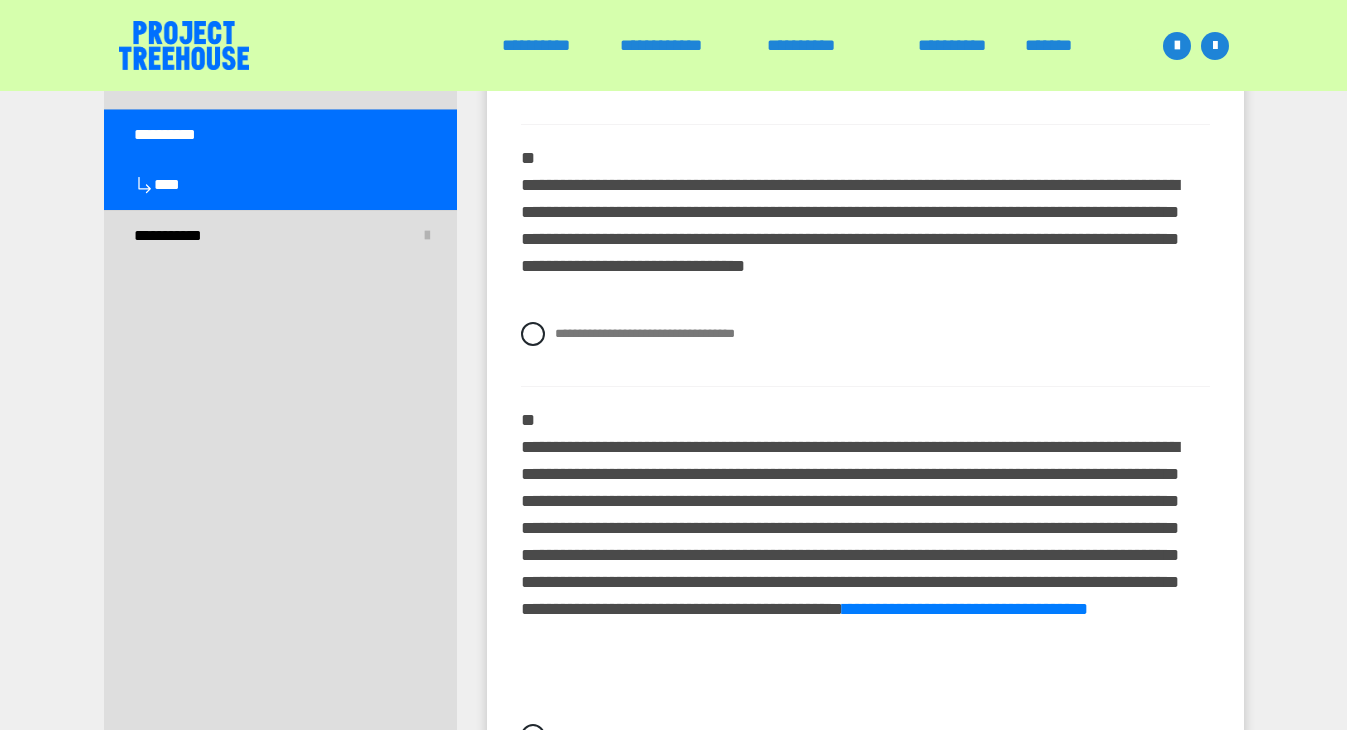 scroll, scrollTop: 670, scrollLeft: 0, axis: vertical 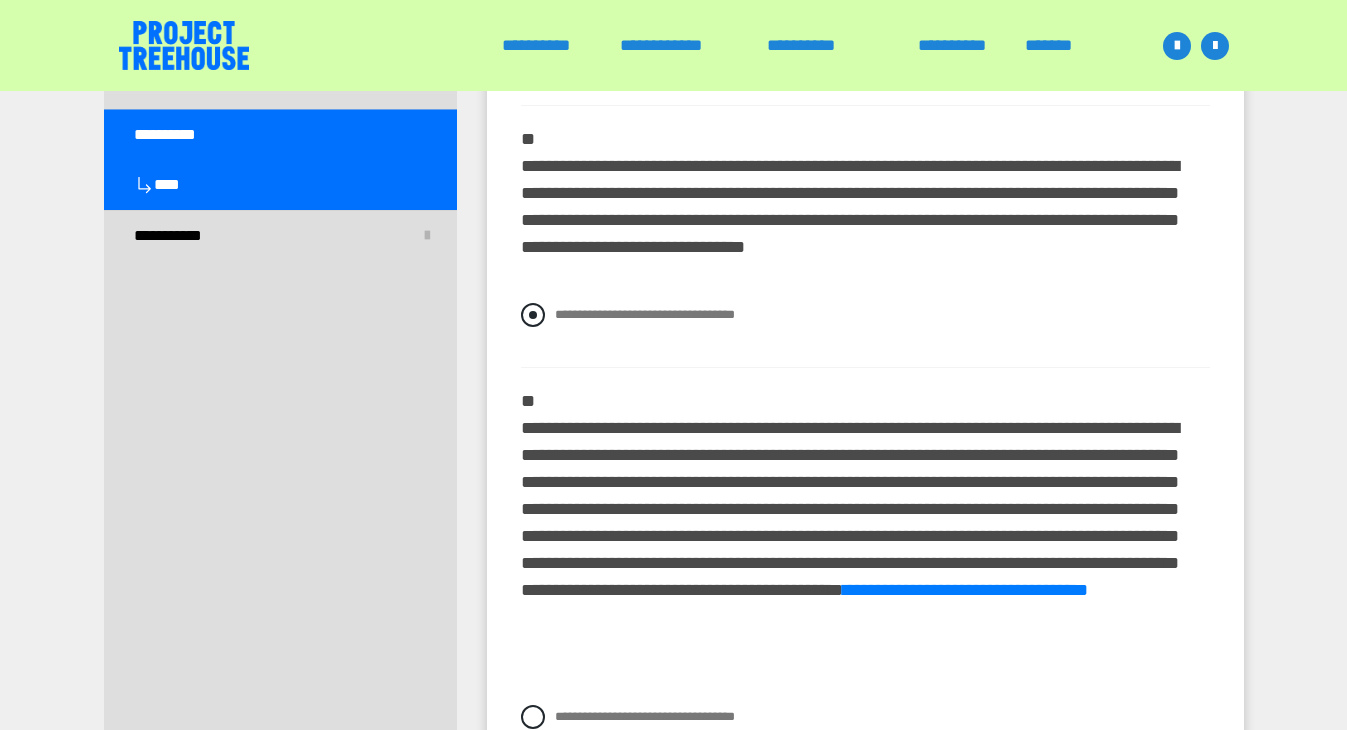 click at bounding box center (533, 315) 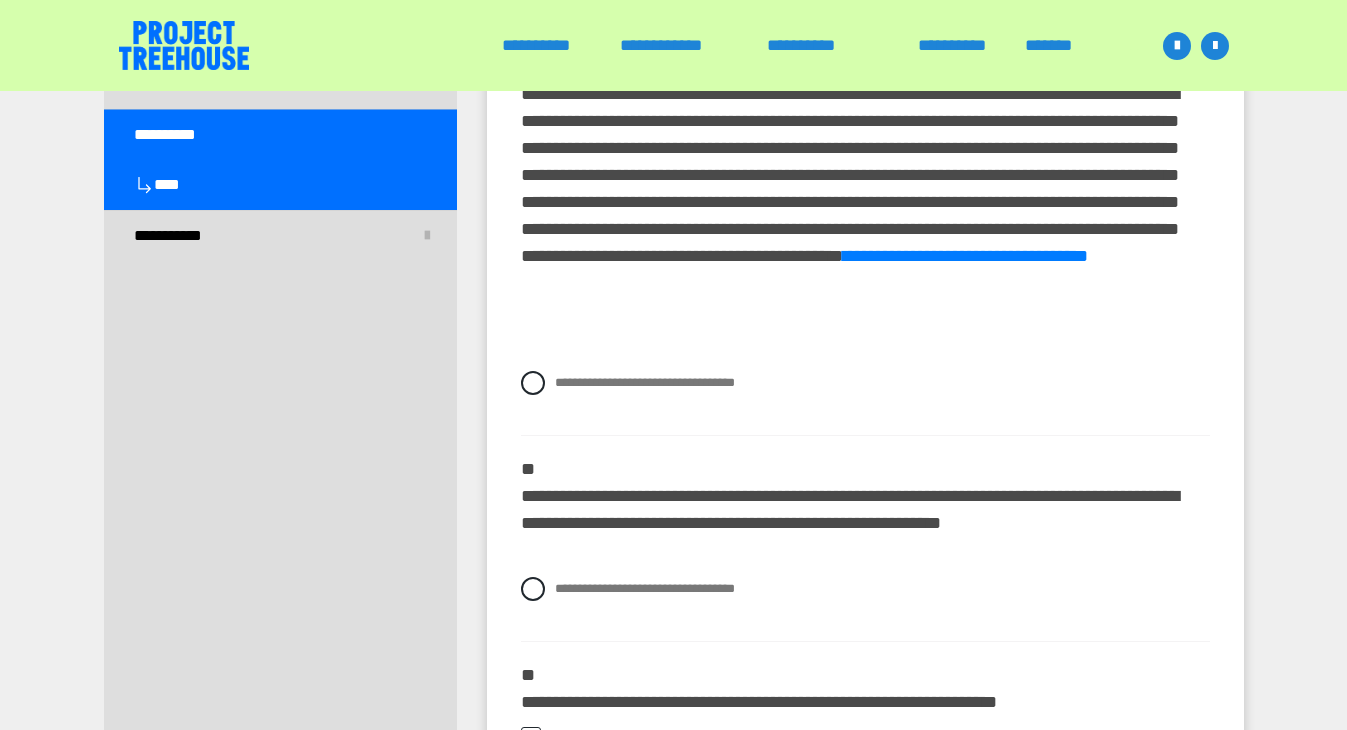 scroll, scrollTop: 1007, scrollLeft: 0, axis: vertical 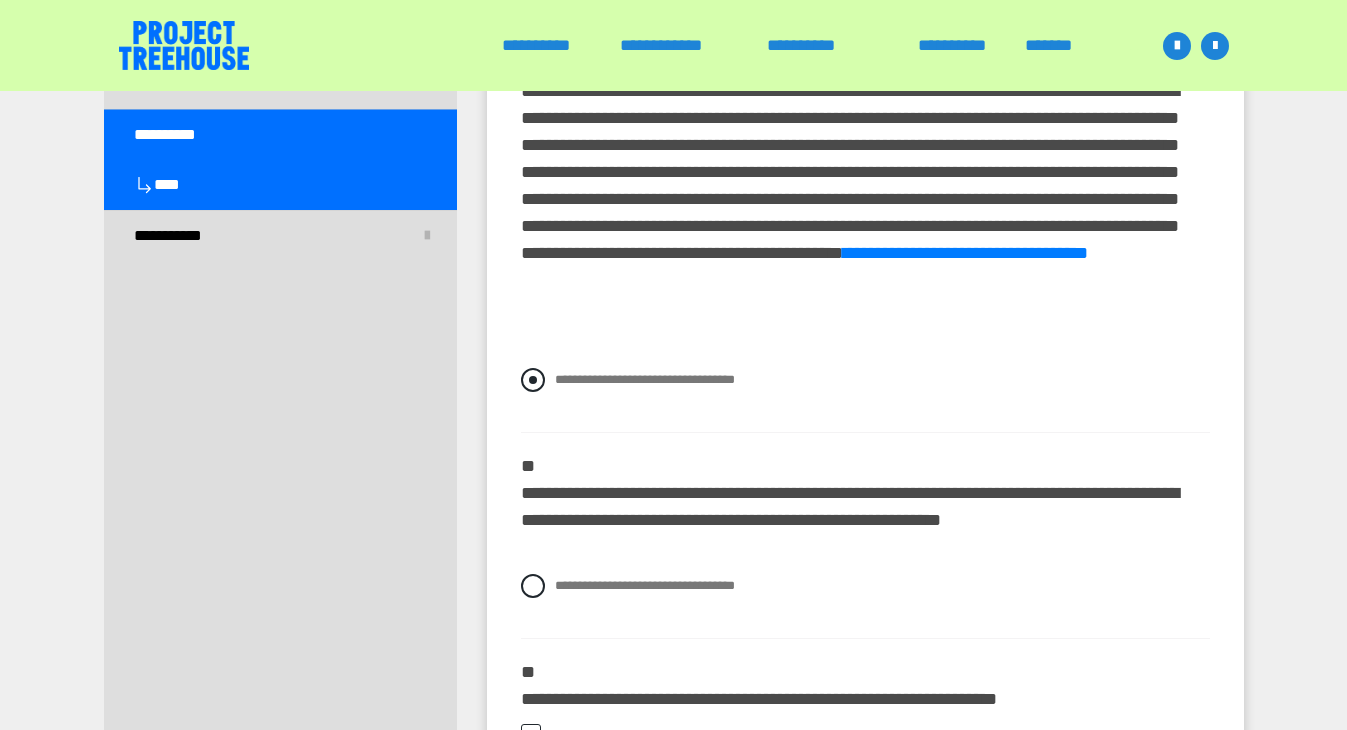 click at bounding box center (533, 380) 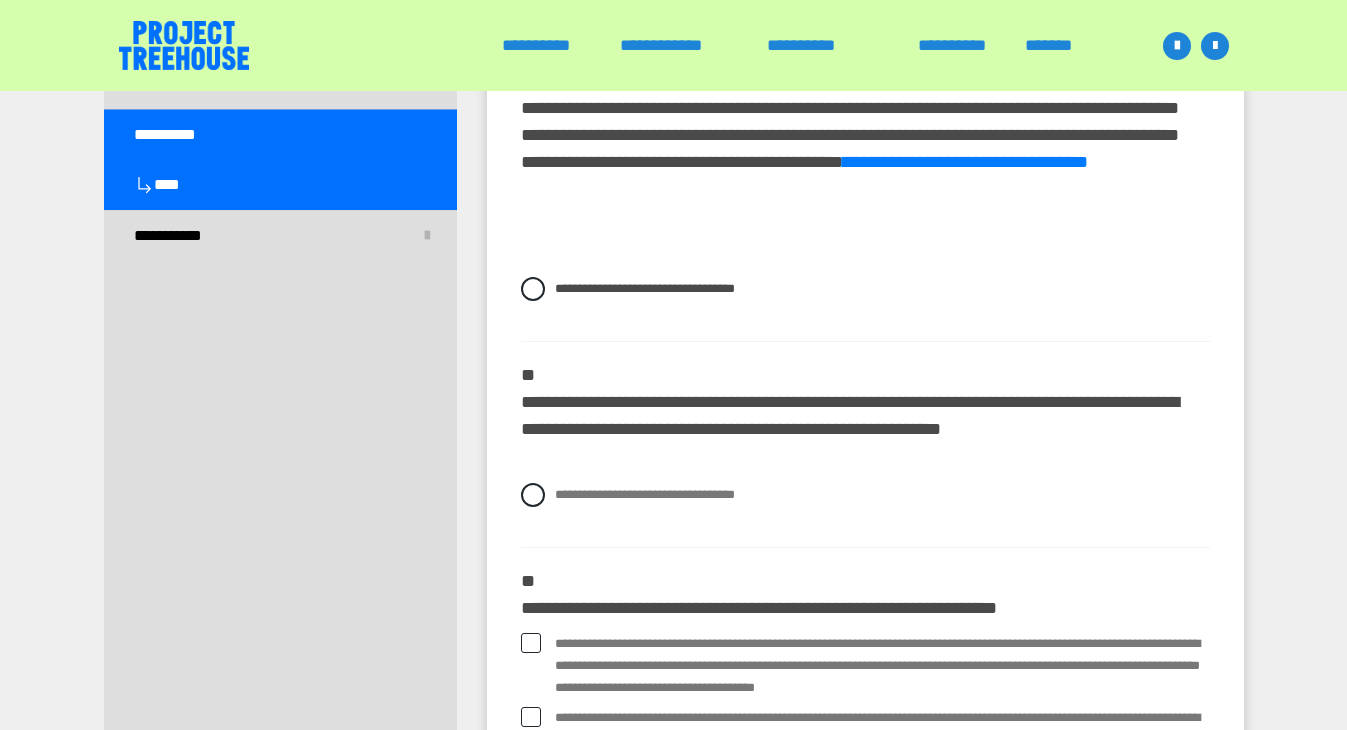 scroll, scrollTop: 1114, scrollLeft: 0, axis: vertical 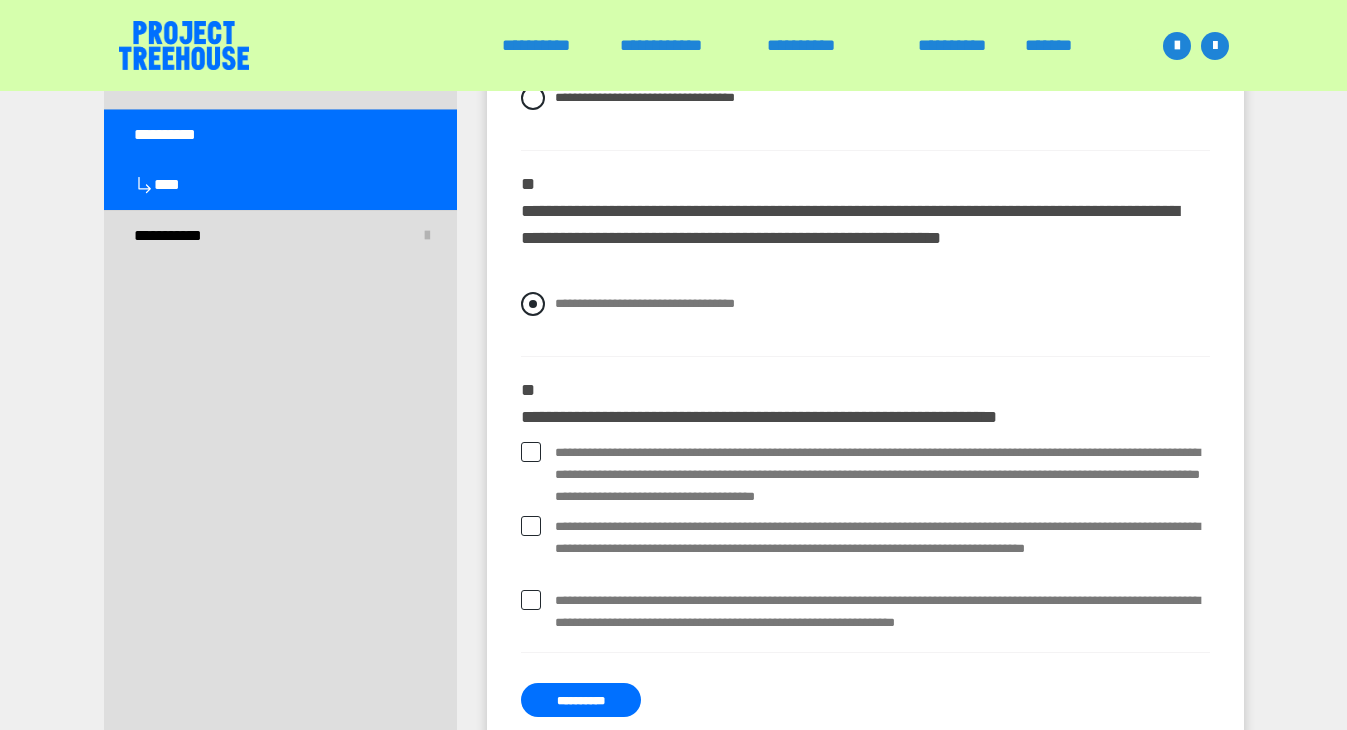 click at bounding box center (533, 304) 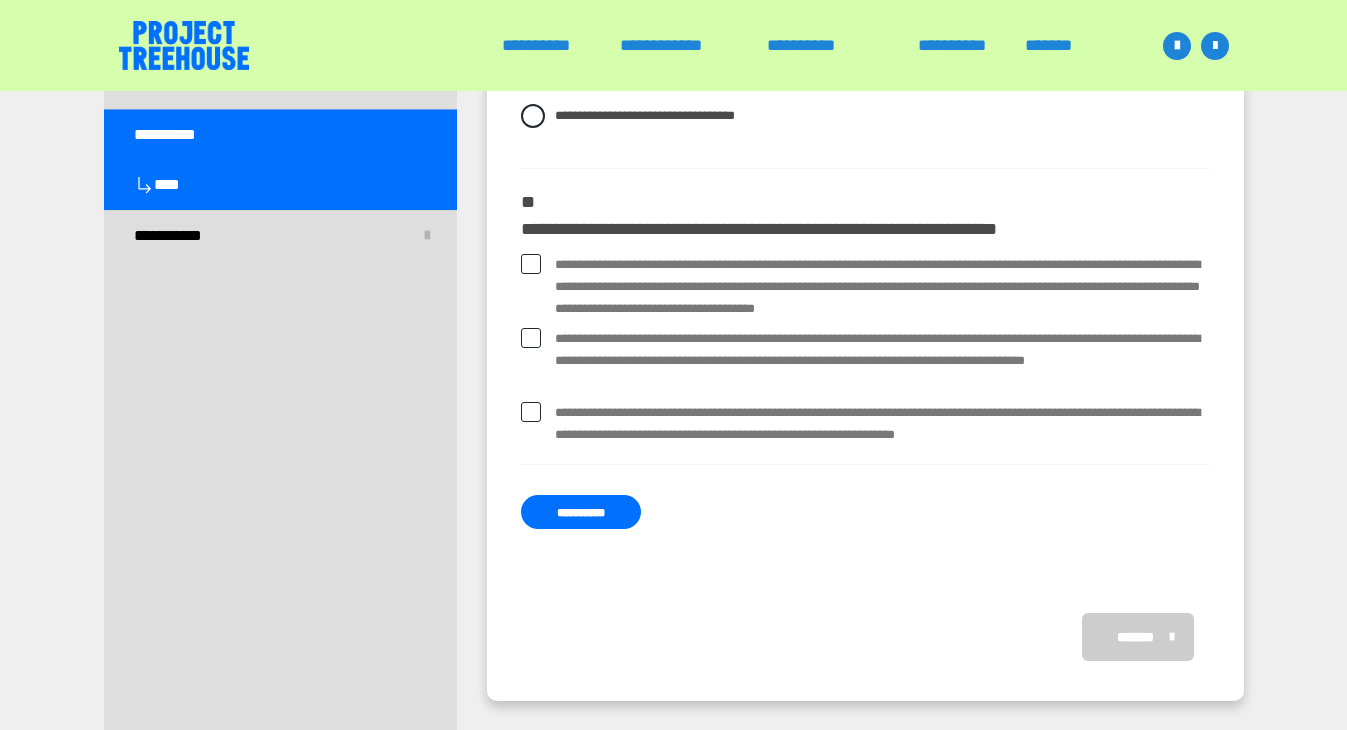 scroll, scrollTop: 1555, scrollLeft: 0, axis: vertical 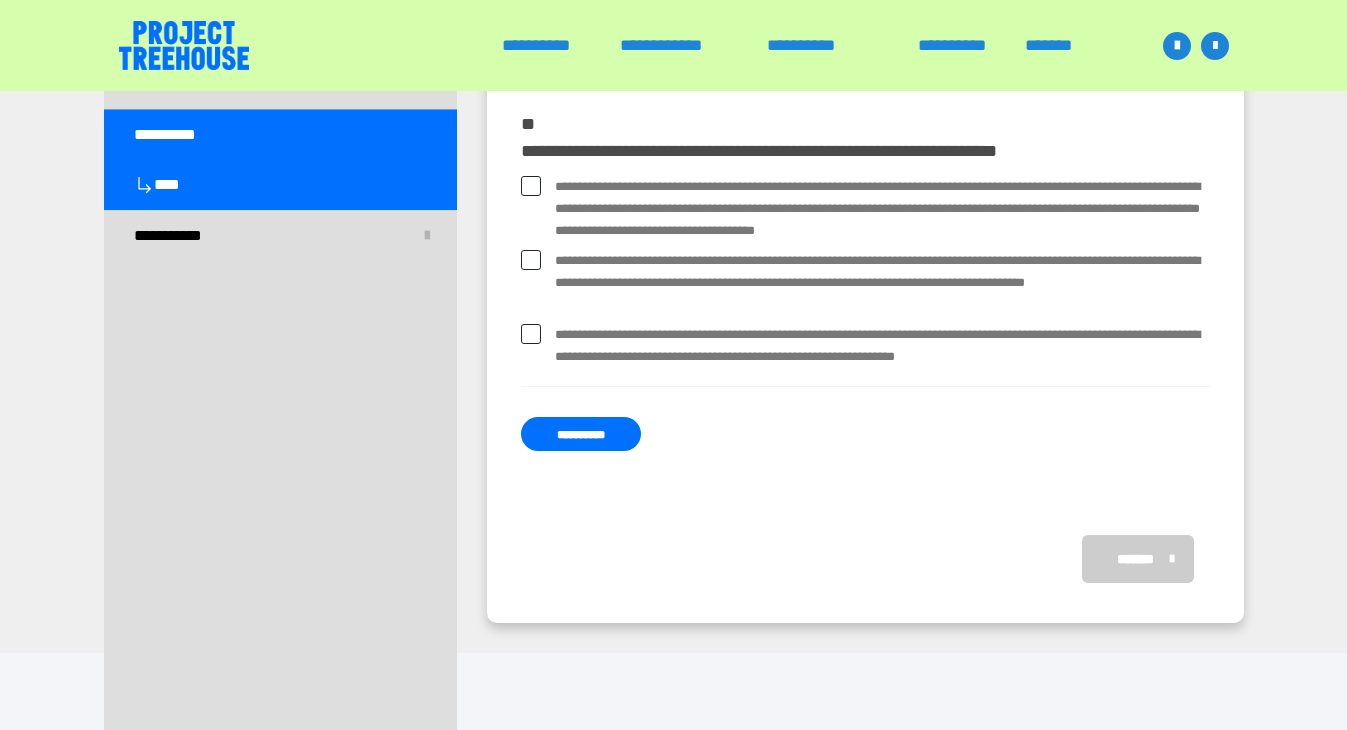 click on "**********" at bounding box center (865, 209) 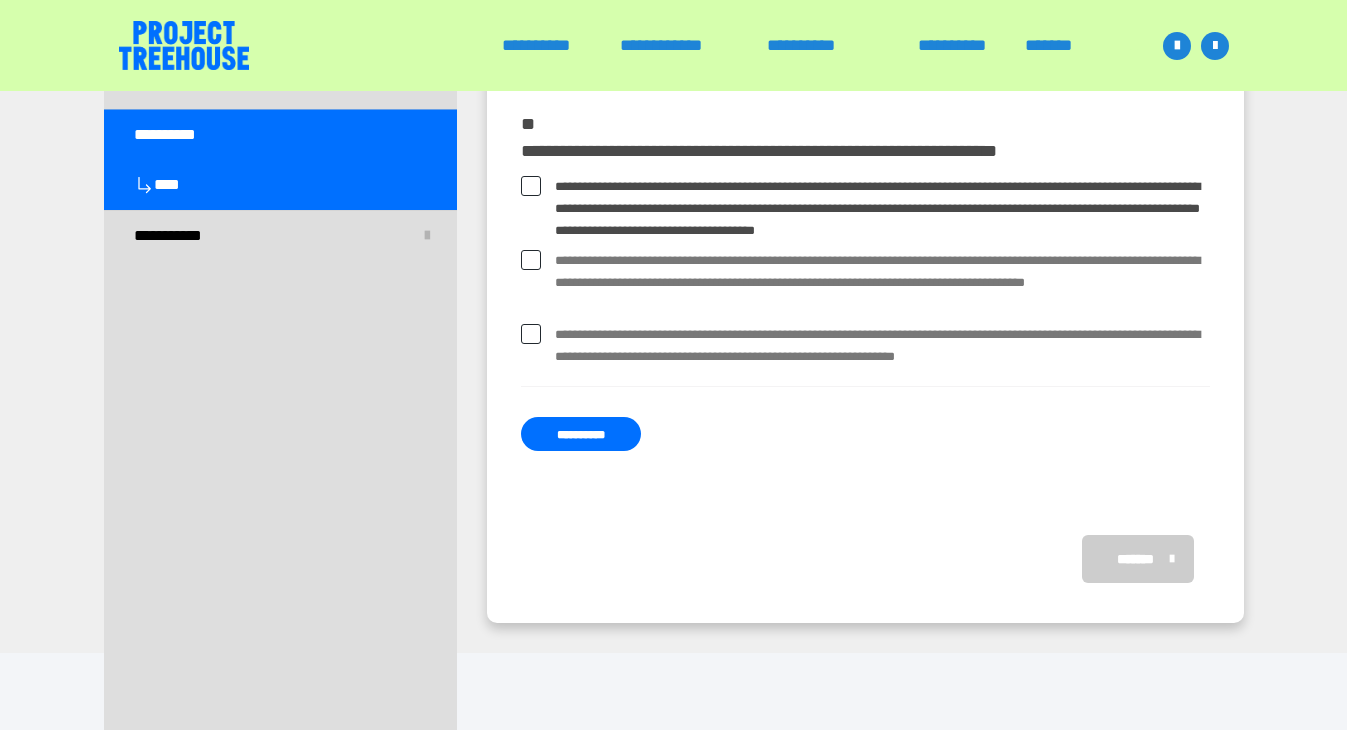 click at bounding box center [531, 260] 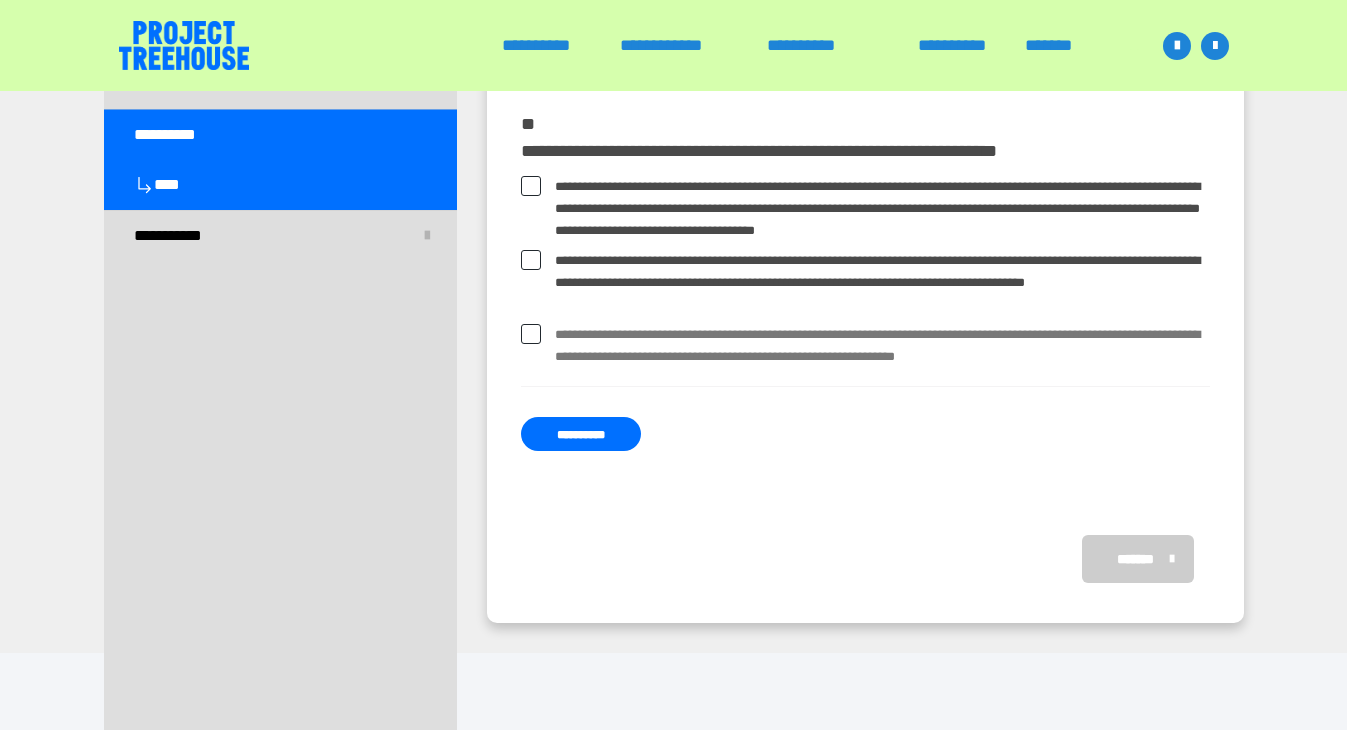 click at bounding box center [531, 334] 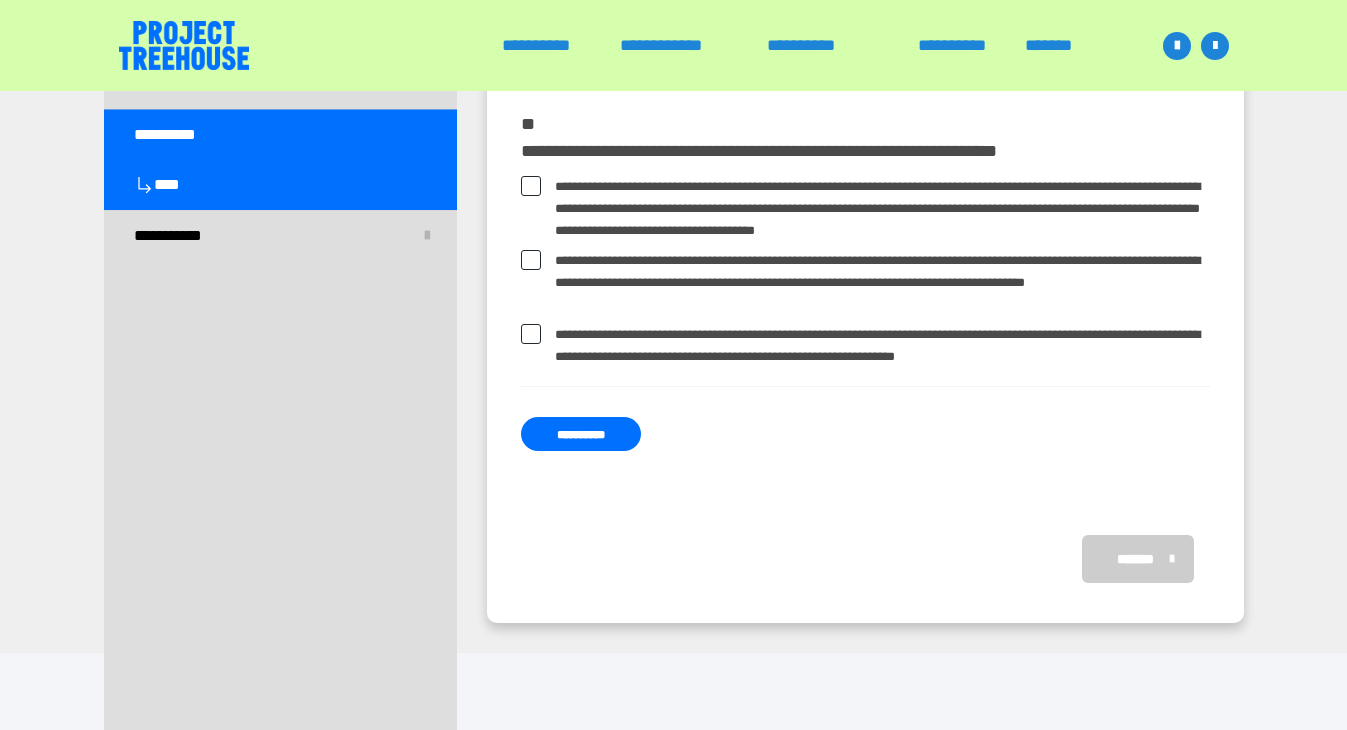 click on "**********" at bounding box center [581, 434] 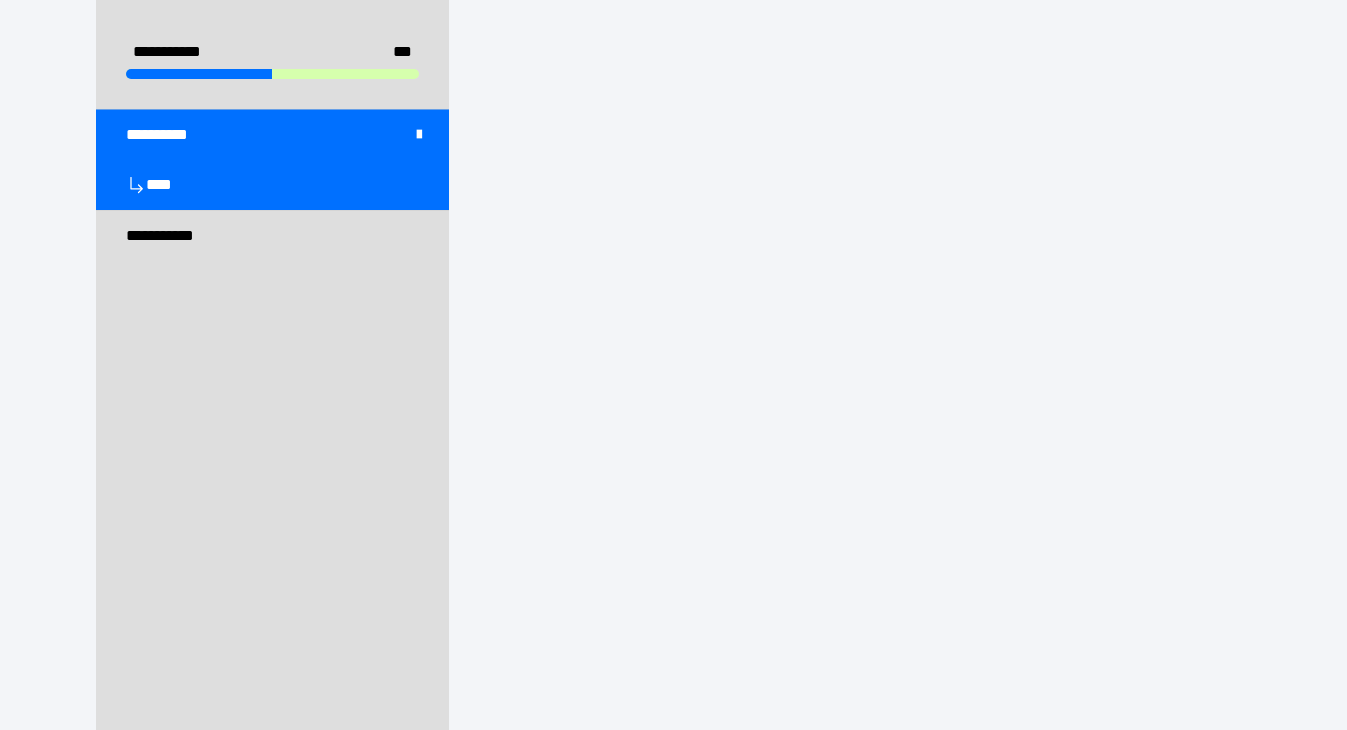 scroll, scrollTop: 431, scrollLeft: 0, axis: vertical 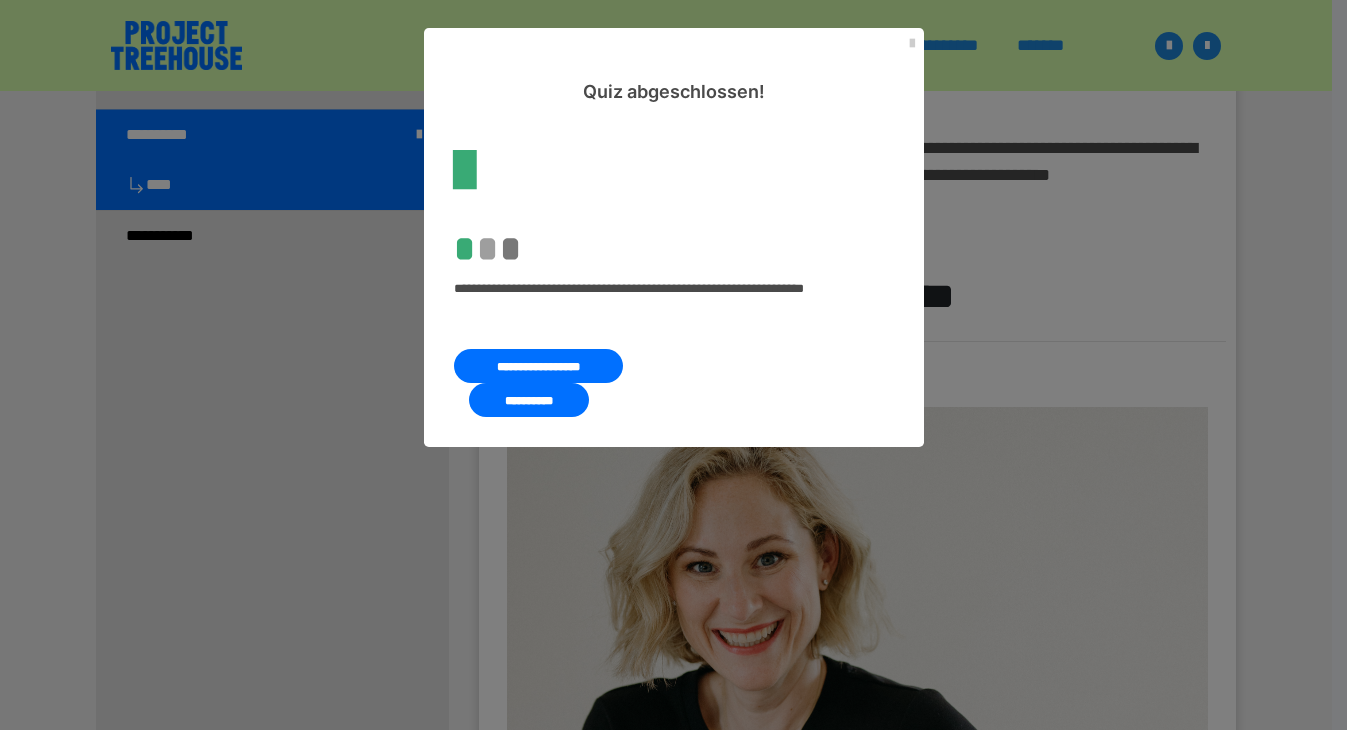 click on "**********" at bounding box center [529, 400] 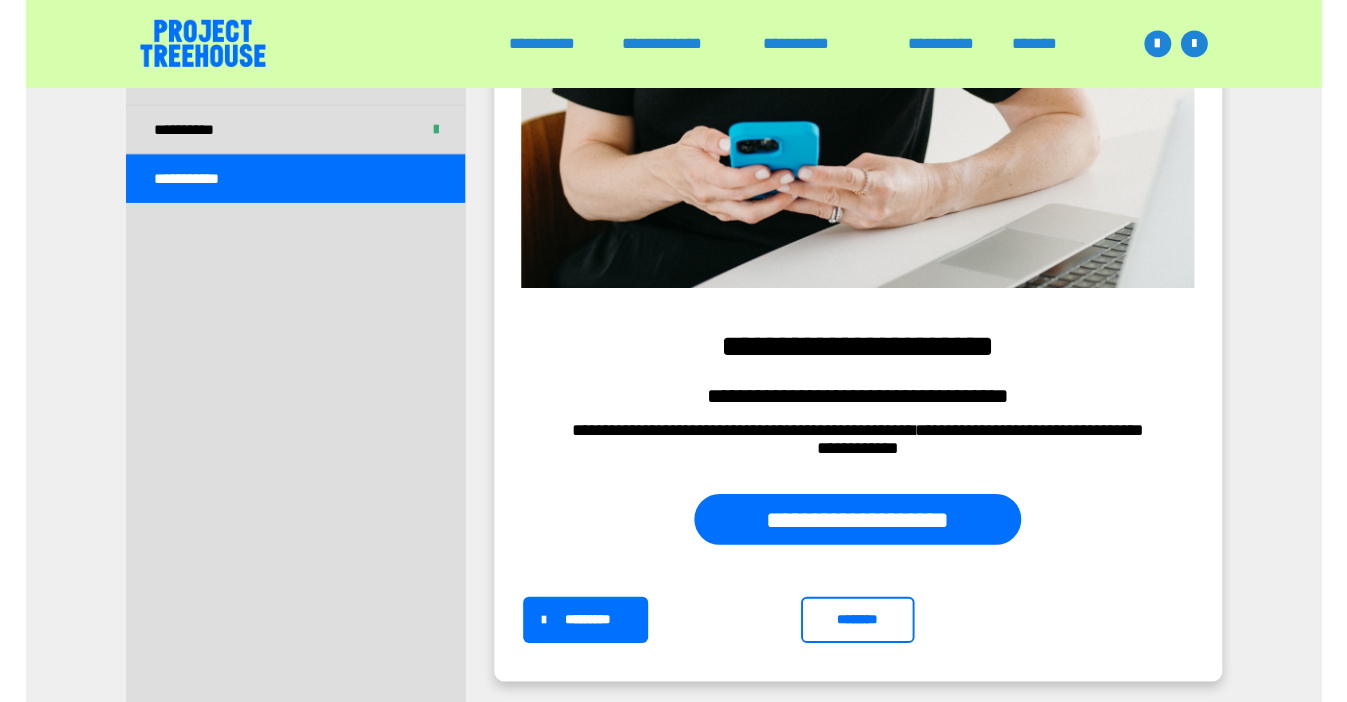 scroll, scrollTop: 984, scrollLeft: 0, axis: vertical 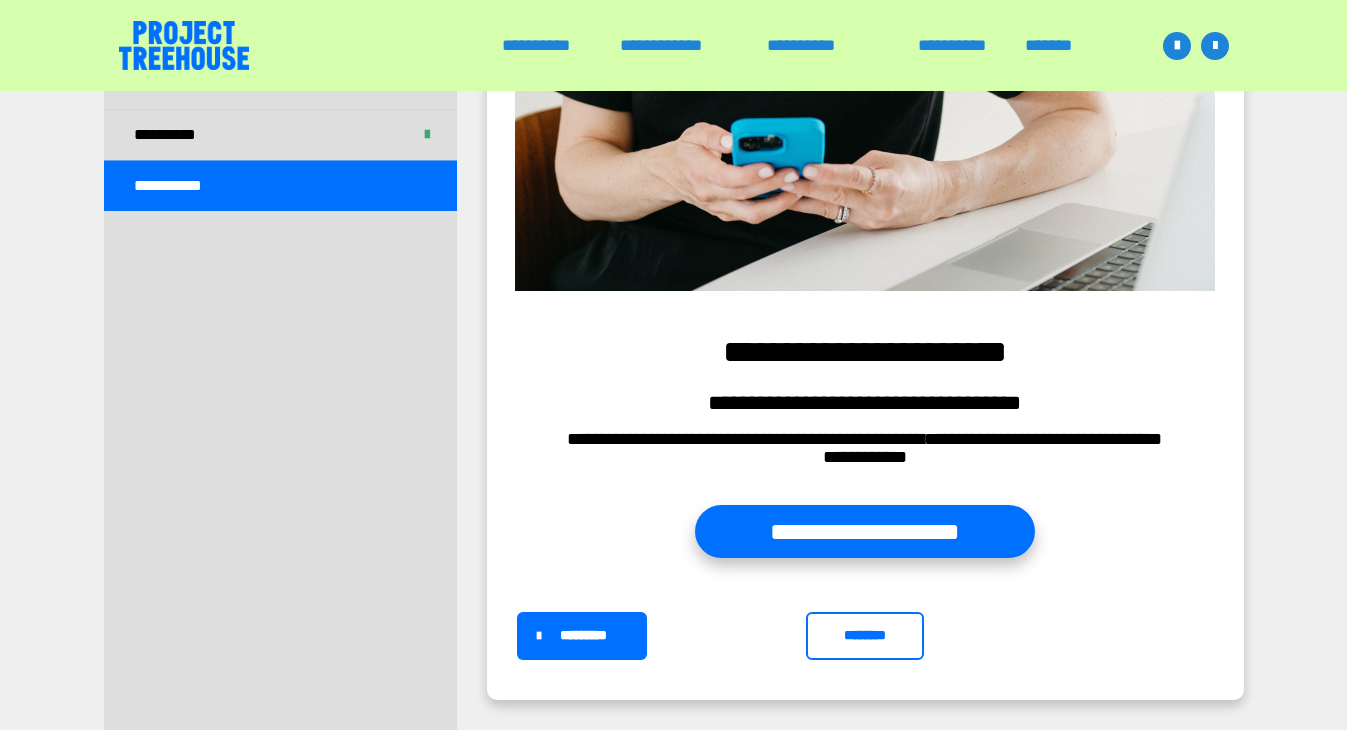 click on "**********" at bounding box center (865, 531) 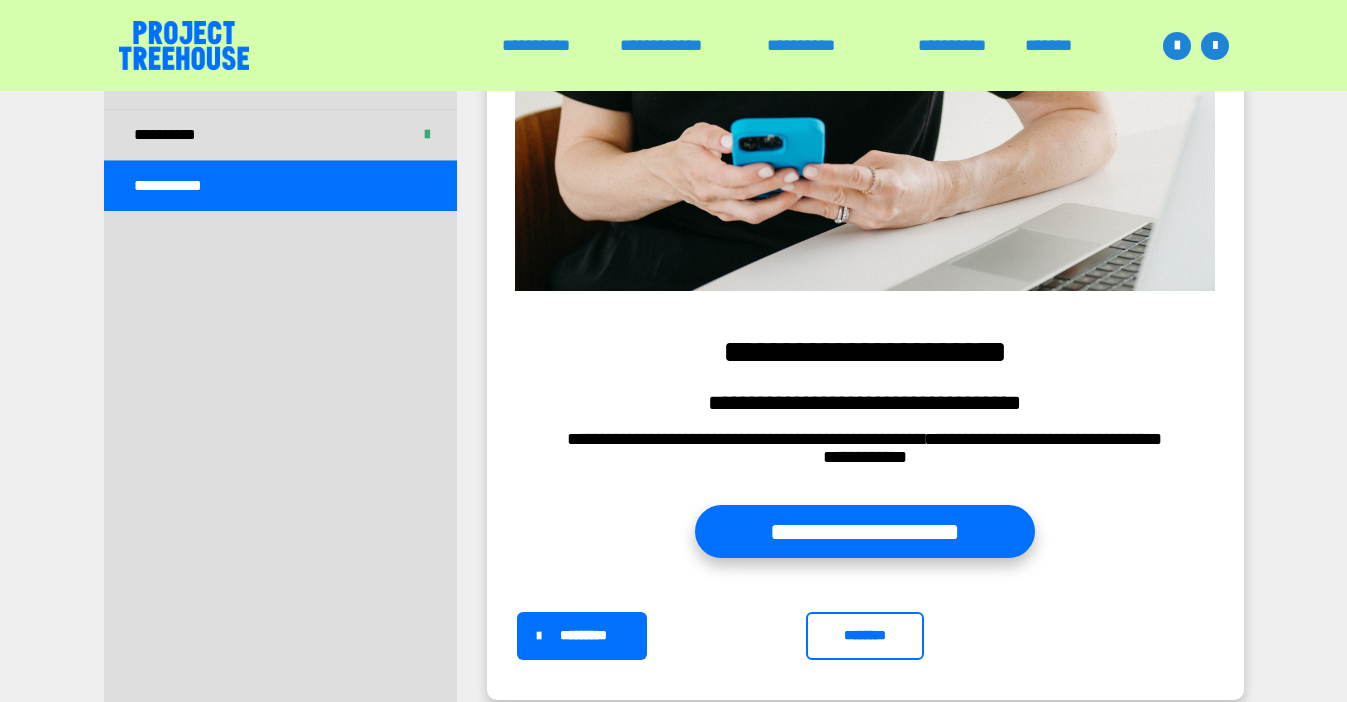 click on "**********" at bounding box center (865, 531) 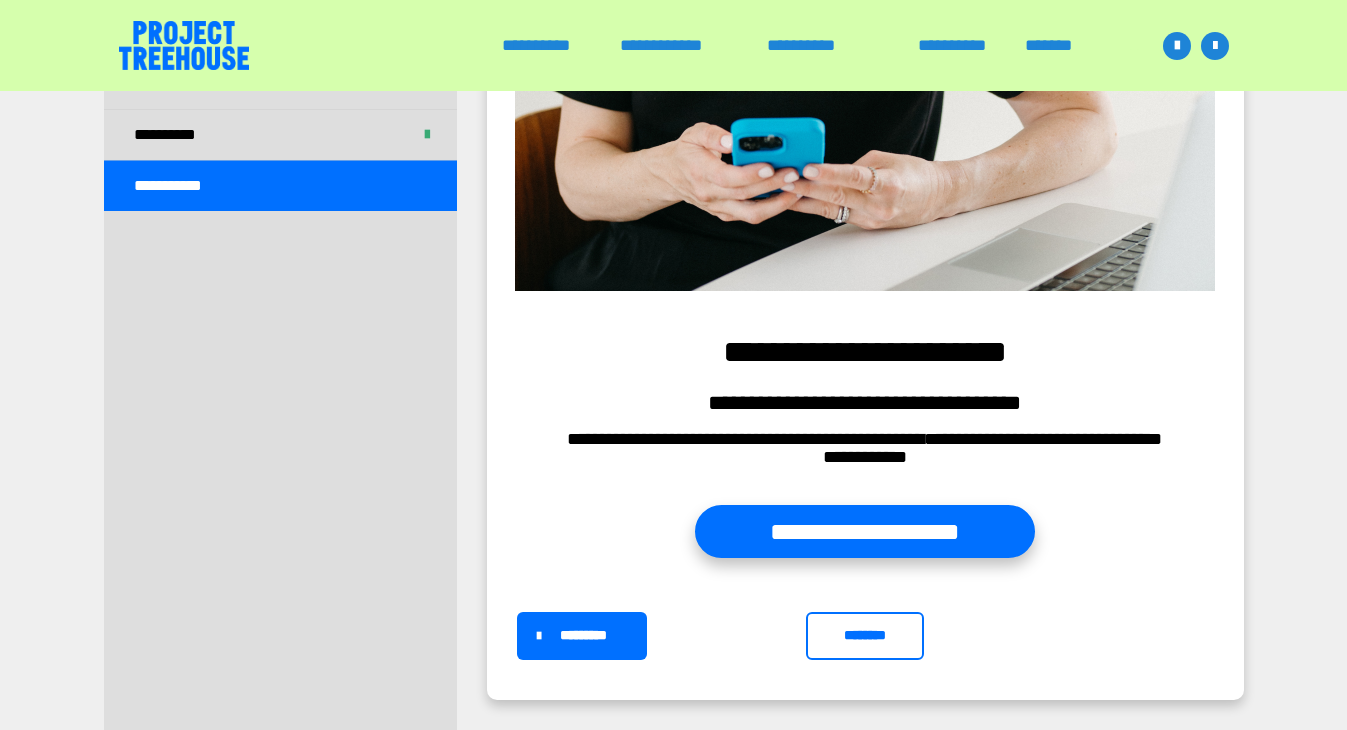 click on "**********" at bounding box center [865, 531] 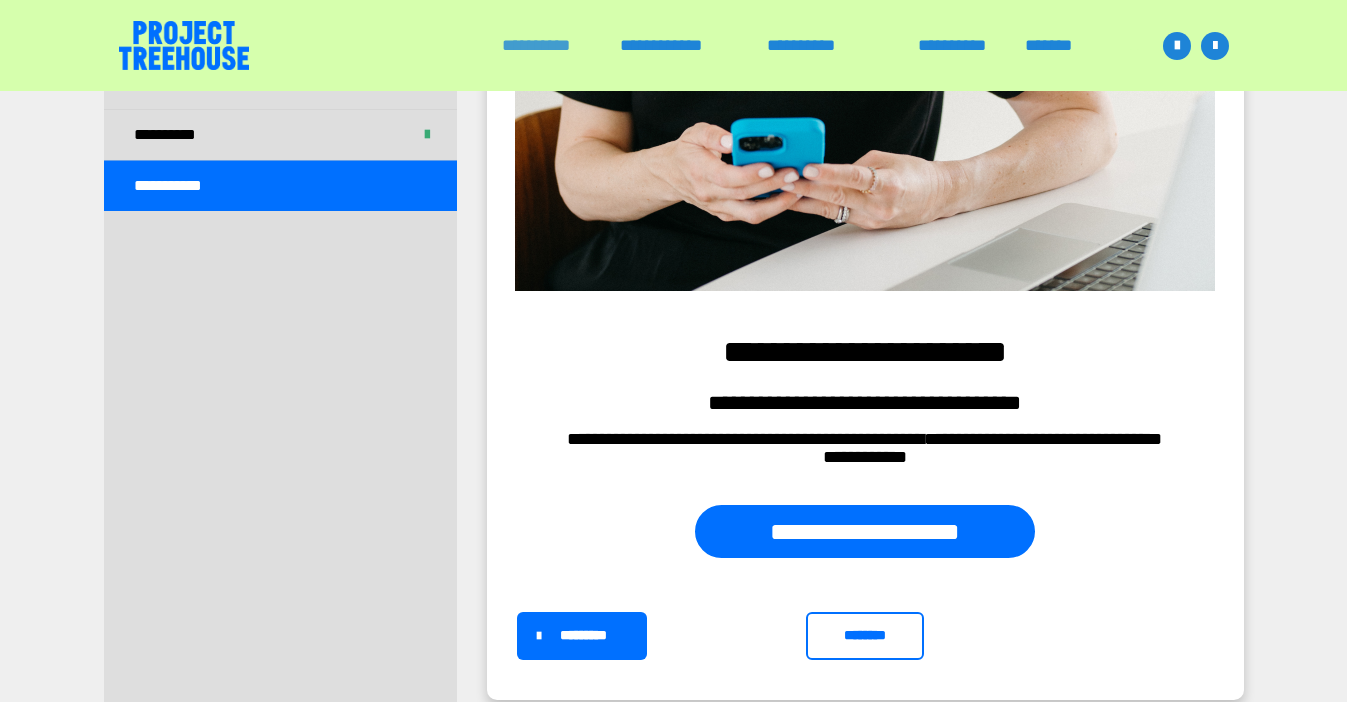 click on "**********" at bounding box center [551, 45] 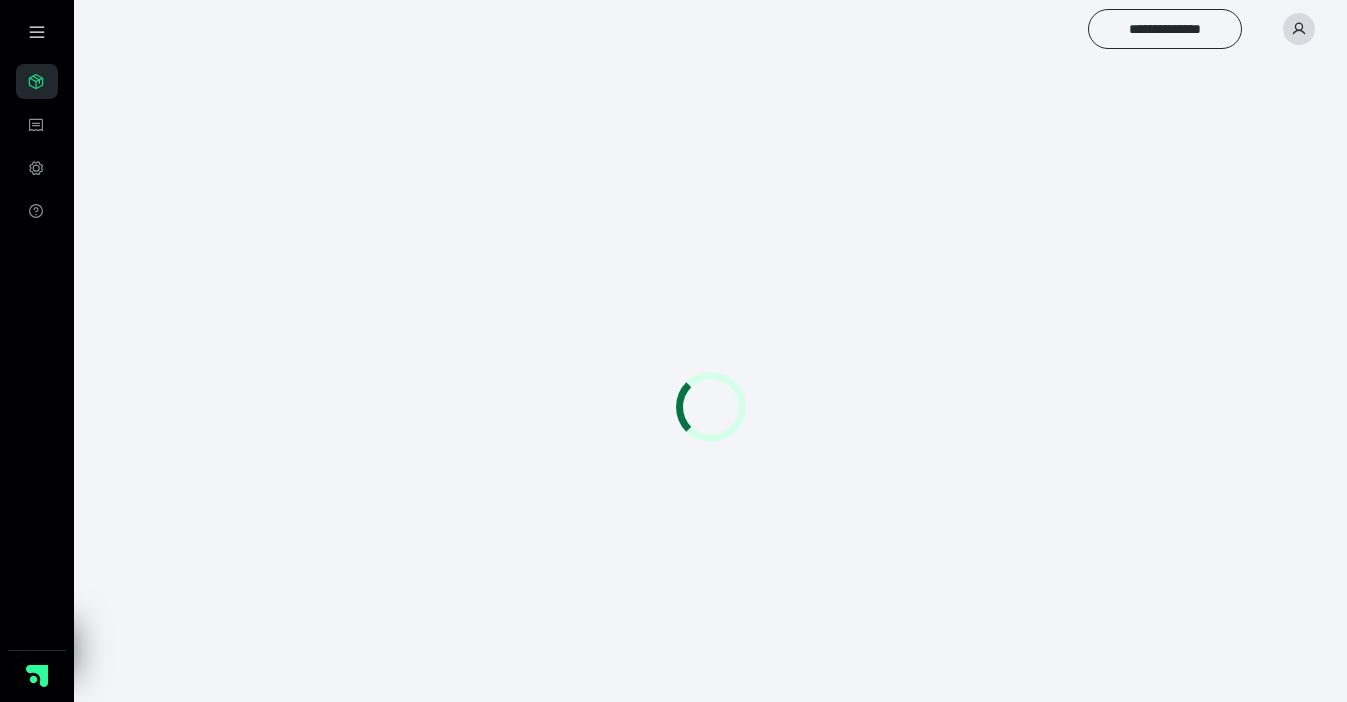 scroll, scrollTop: 0, scrollLeft: 0, axis: both 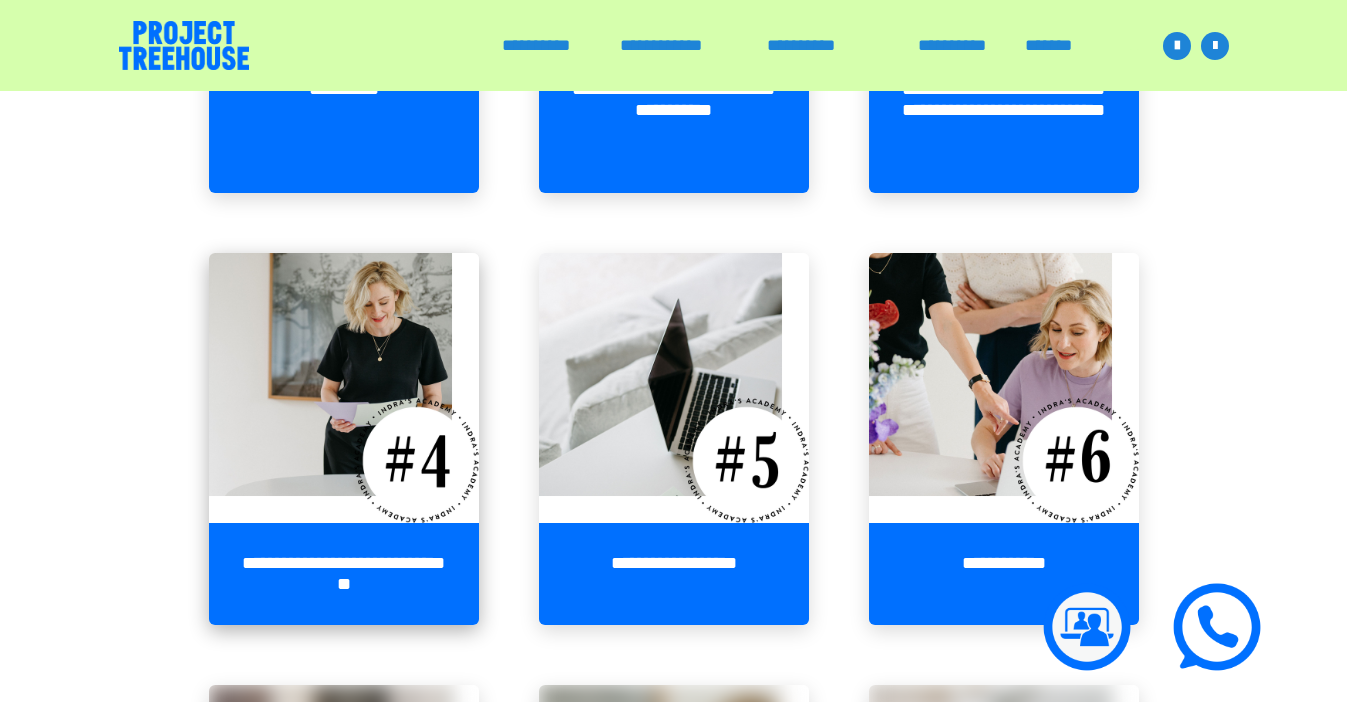 click at bounding box center (344, 388) 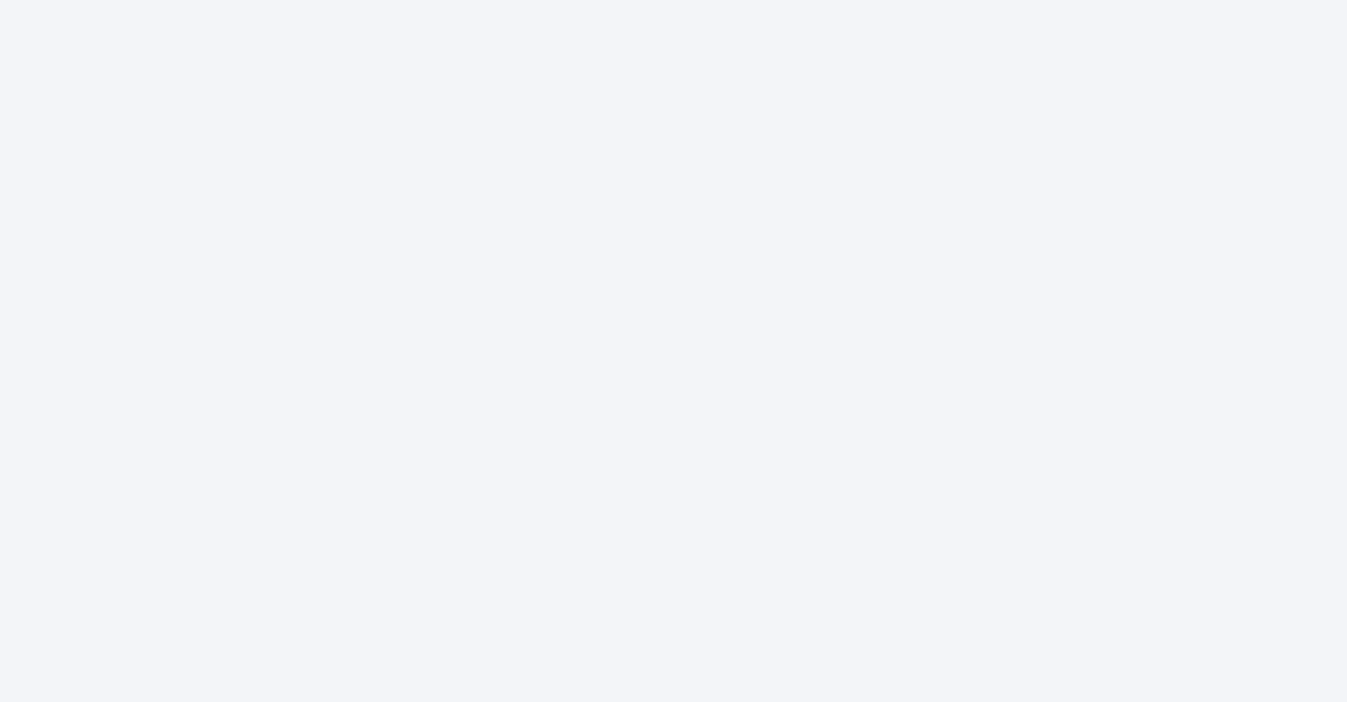 scroll, scrollTop: 91, scrollLeft: 0, axis: vertical 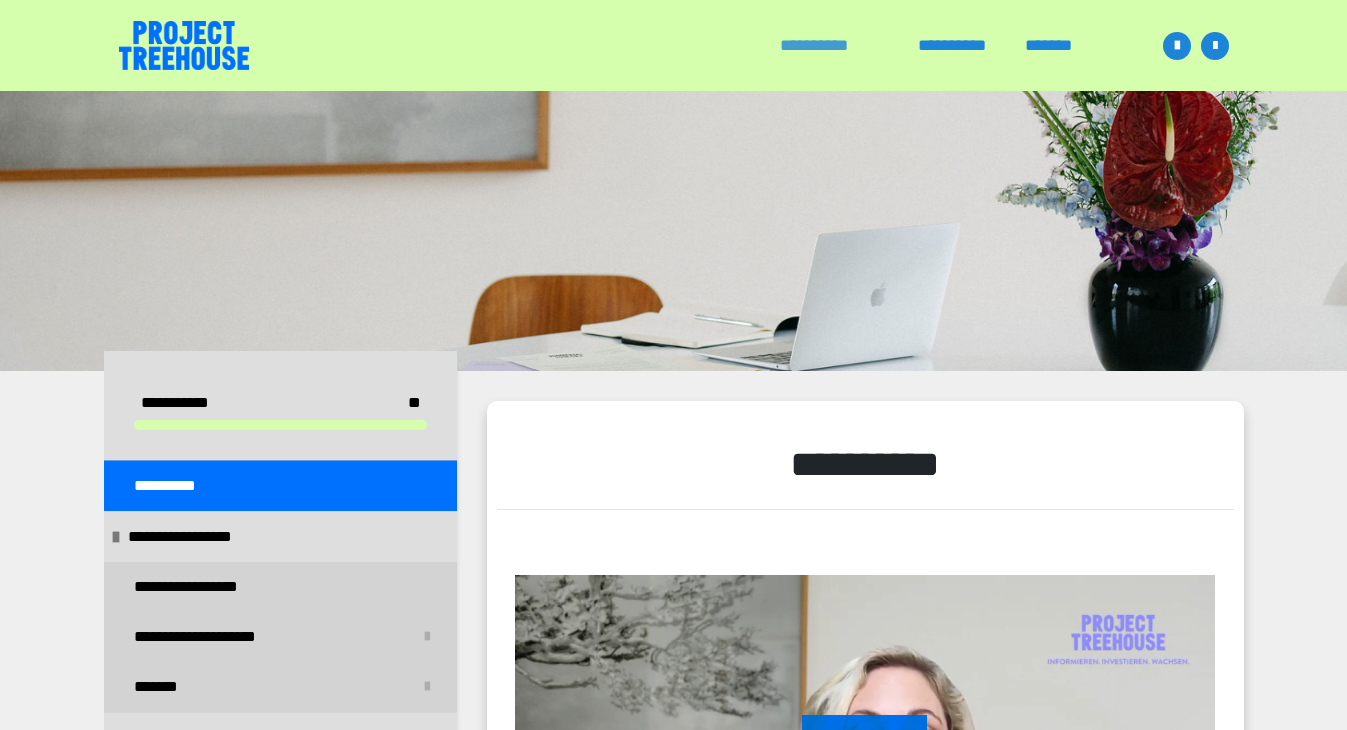 click on "**********" at bounding box center [829, 45] 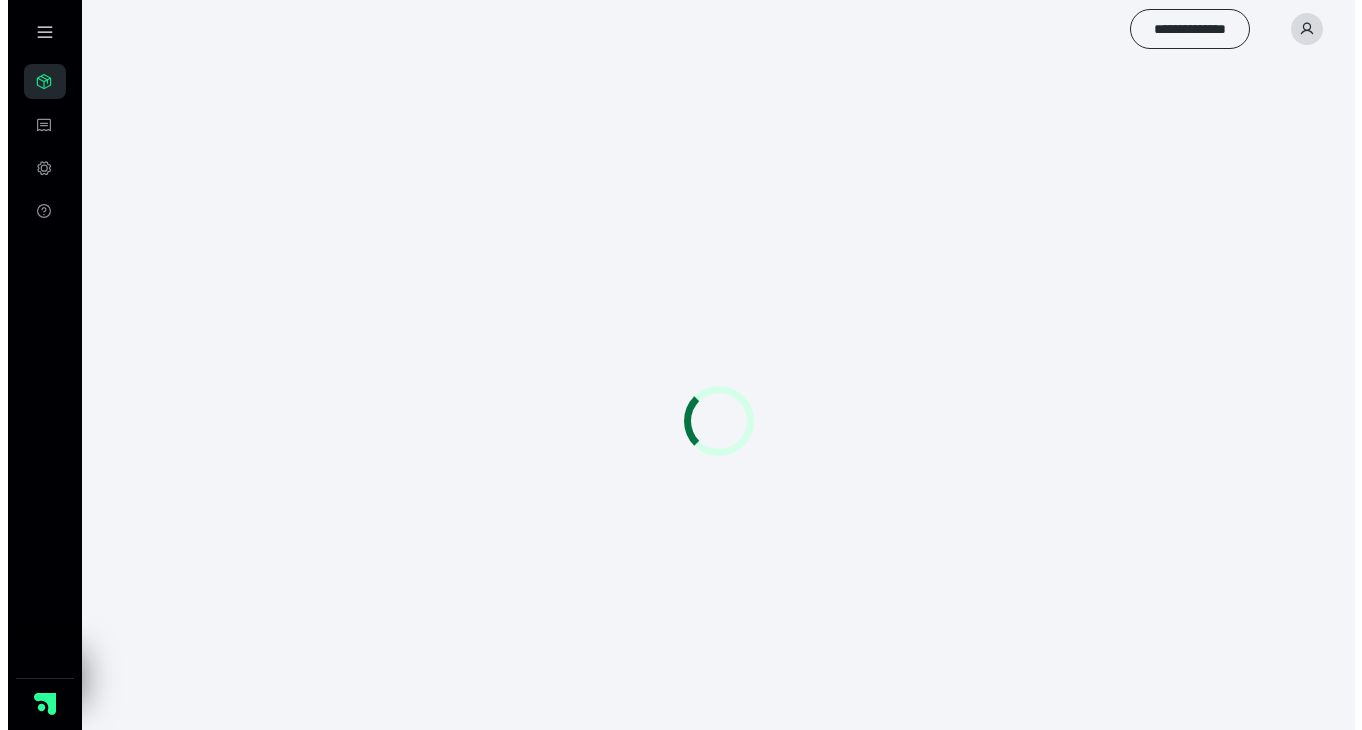 scroll, scrollTop: 0, scrollLeft: 0, axis: both 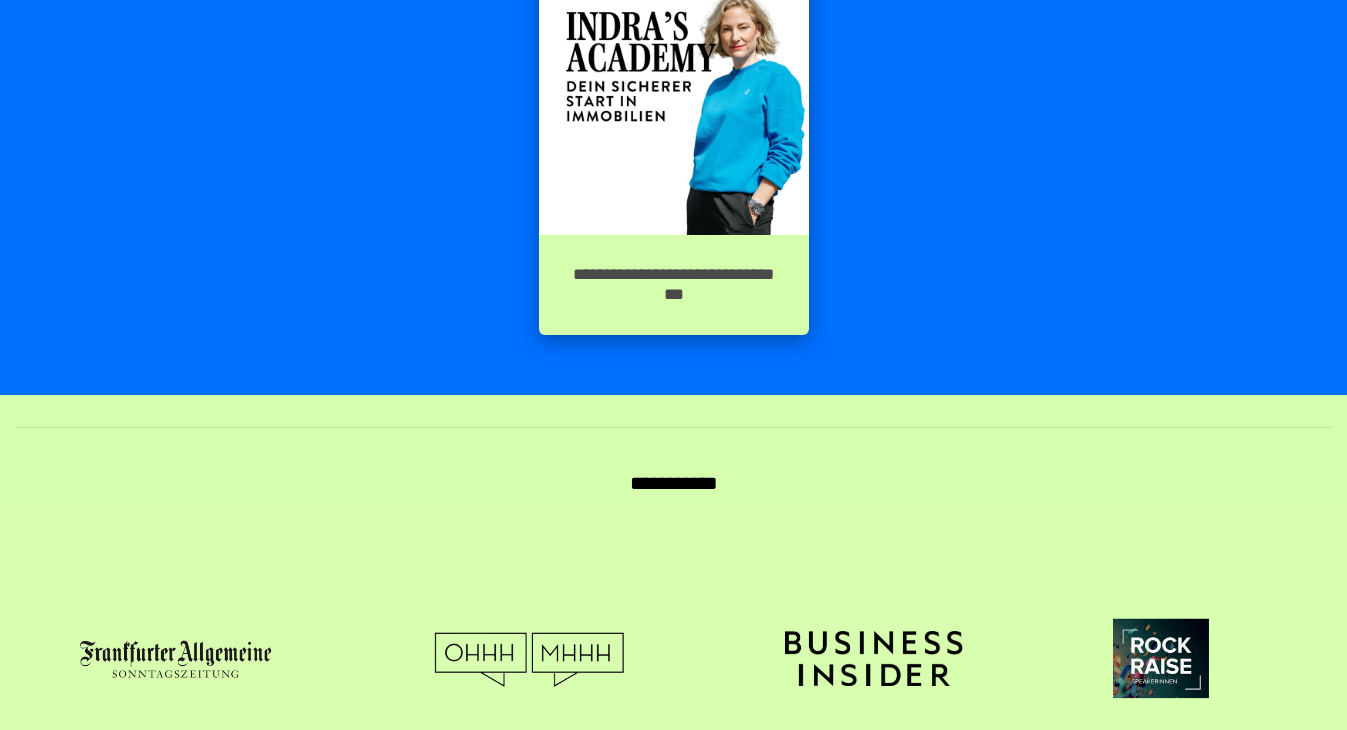 click at bounding box center [674, 100] 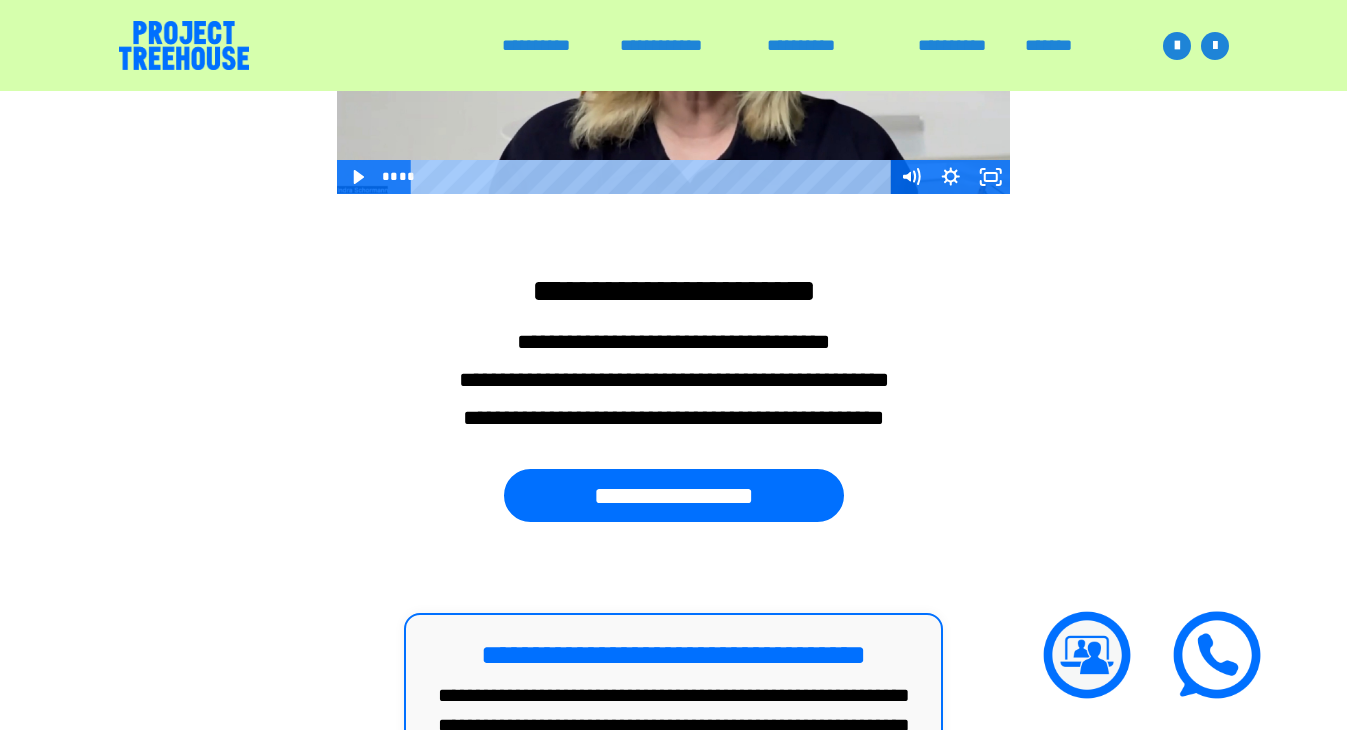 scroll, scrollTop: 1071, scrollLeft: 0, axis: vertical 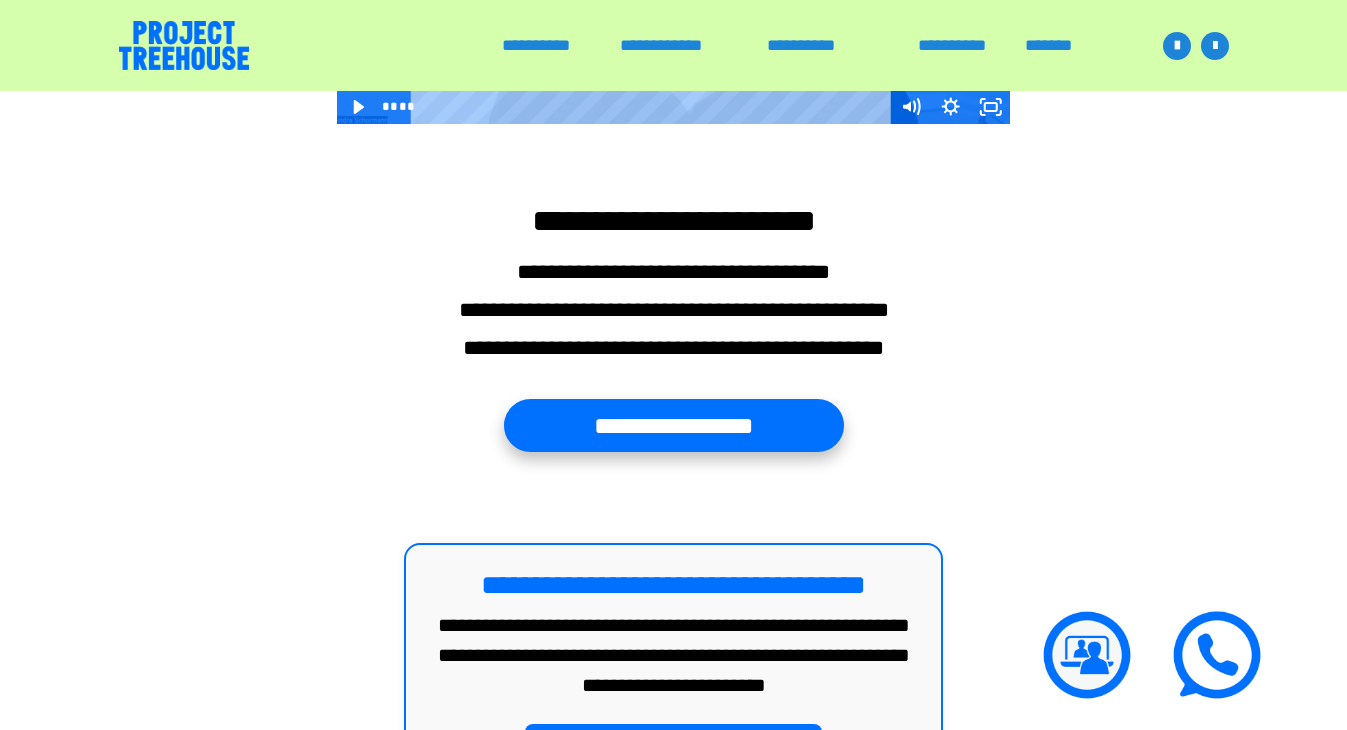 click on "**********" at bounding box center [674, 425] 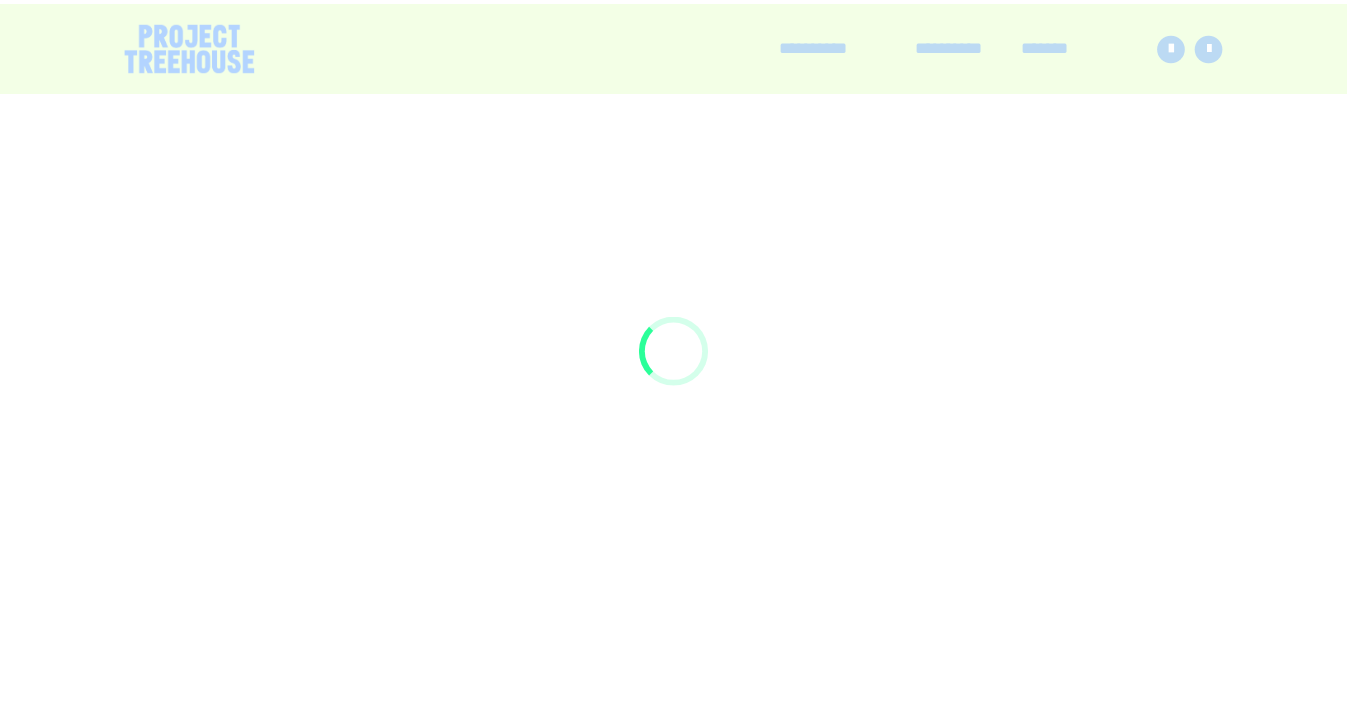 scroll, scrollTop: 0, scrollLeft: 0, axis: both 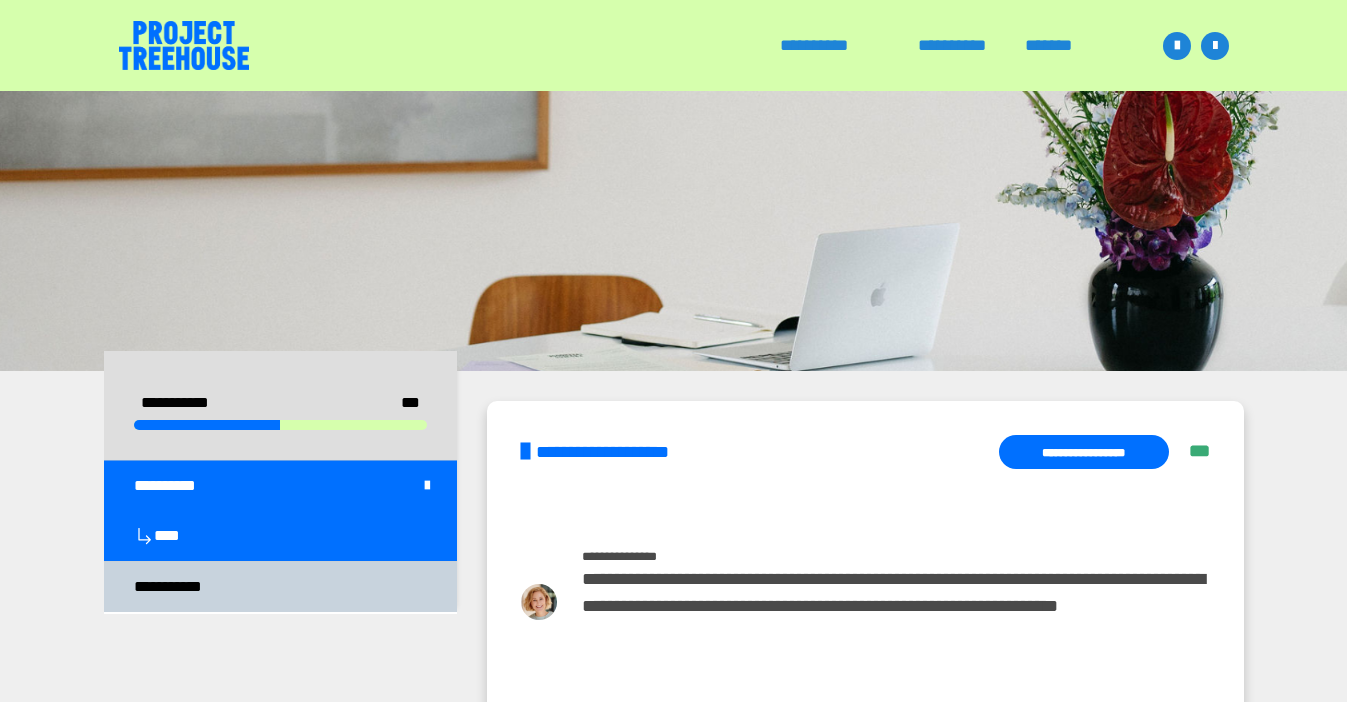 click on "**********" at bounding box center (280, 586) 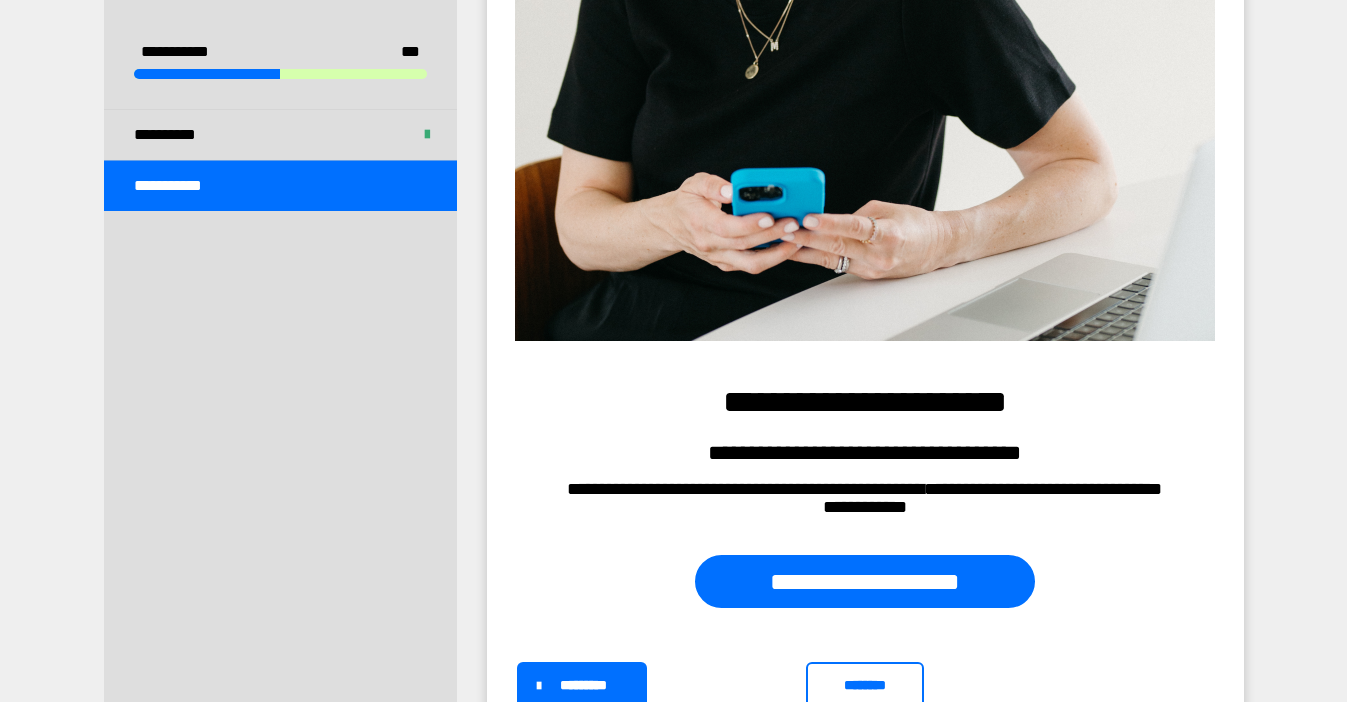scroll, scrollTop: 1012, scrollLeft: 0, axis: vertical 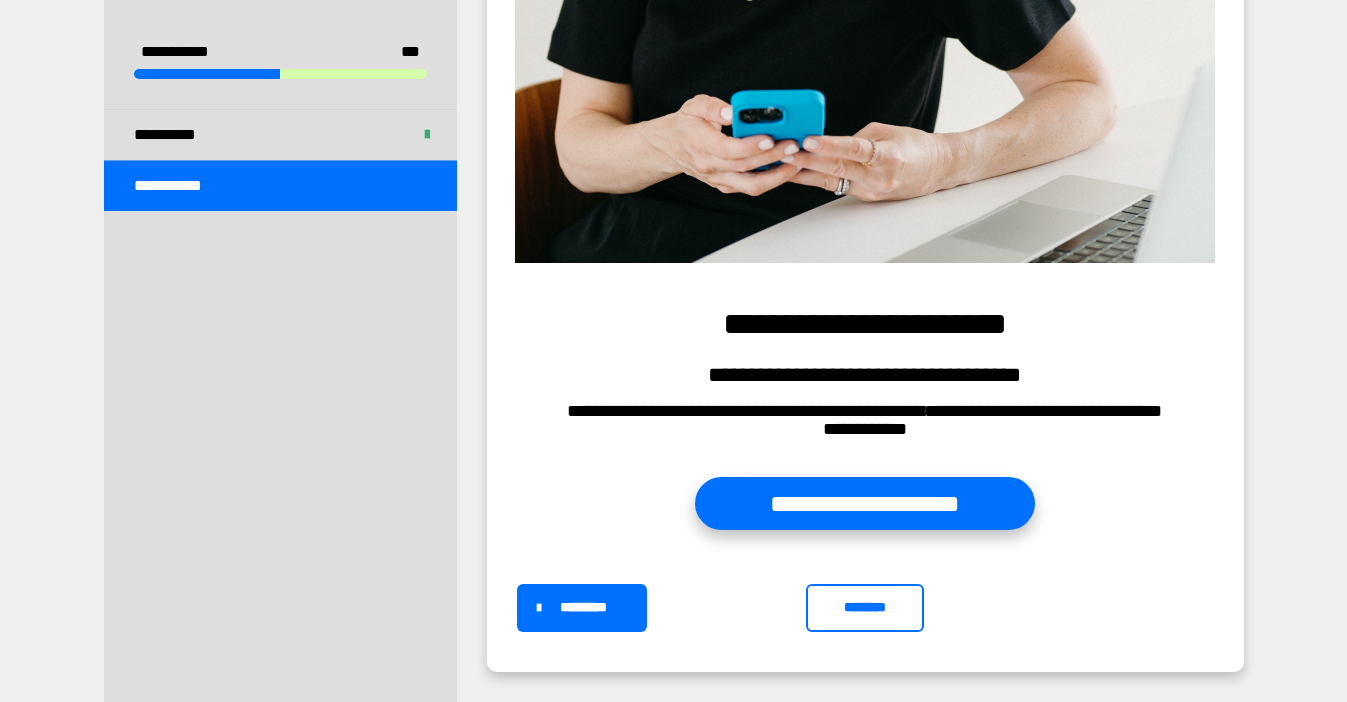 click on "**********" at bounding box center [865, 503] 